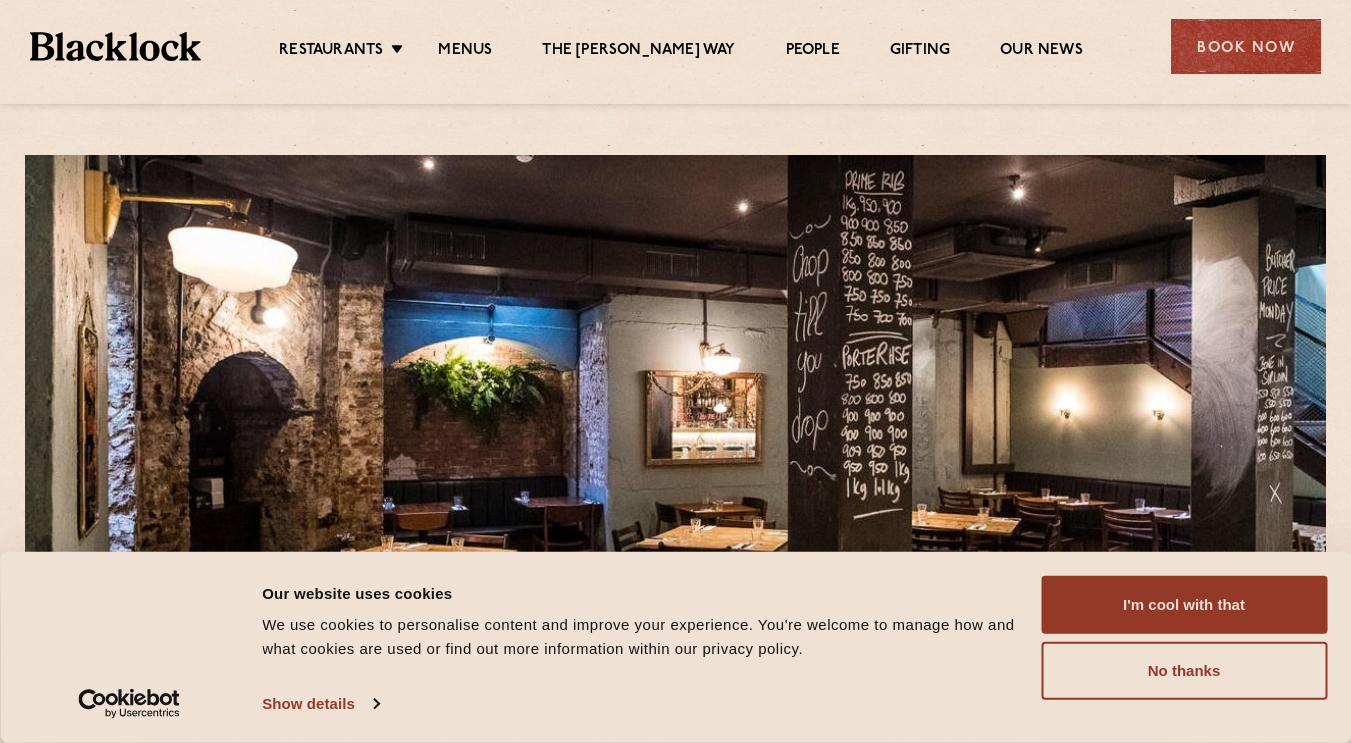 scroll, scrollTop: 0, scrollLeft: 0, axis: both 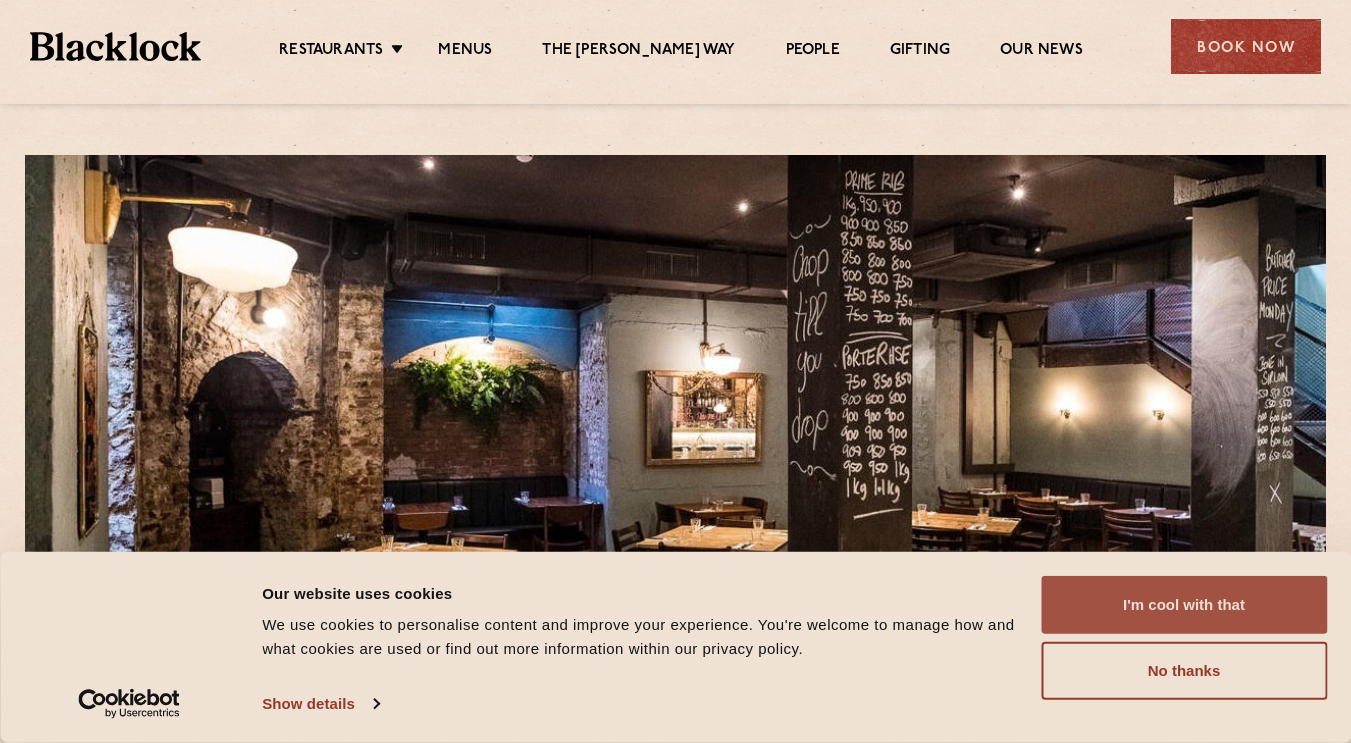 click on "I'm cool with that" at bounding box center (1184, 605) 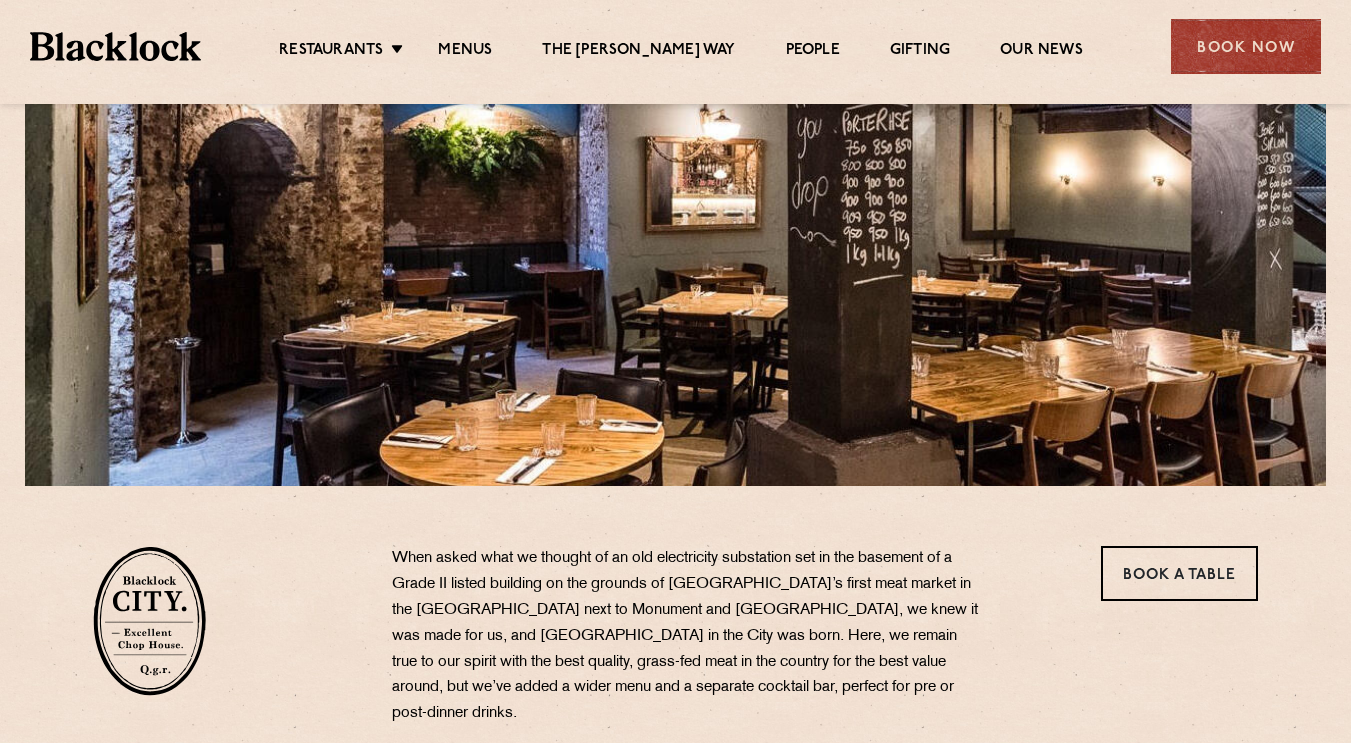 scroll, scrollTop: 0, scrollLeft: 0, axis: both 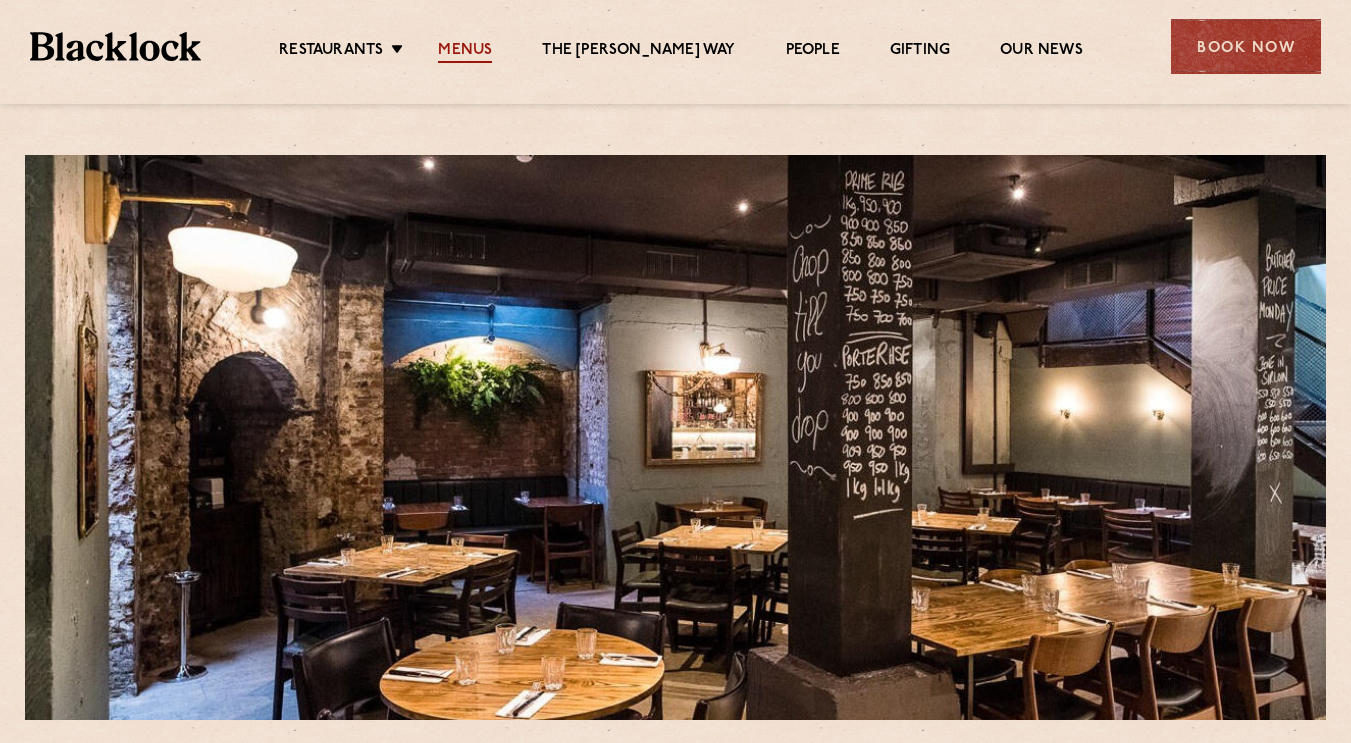 click on "Menus" at bounding box center [465, 52] 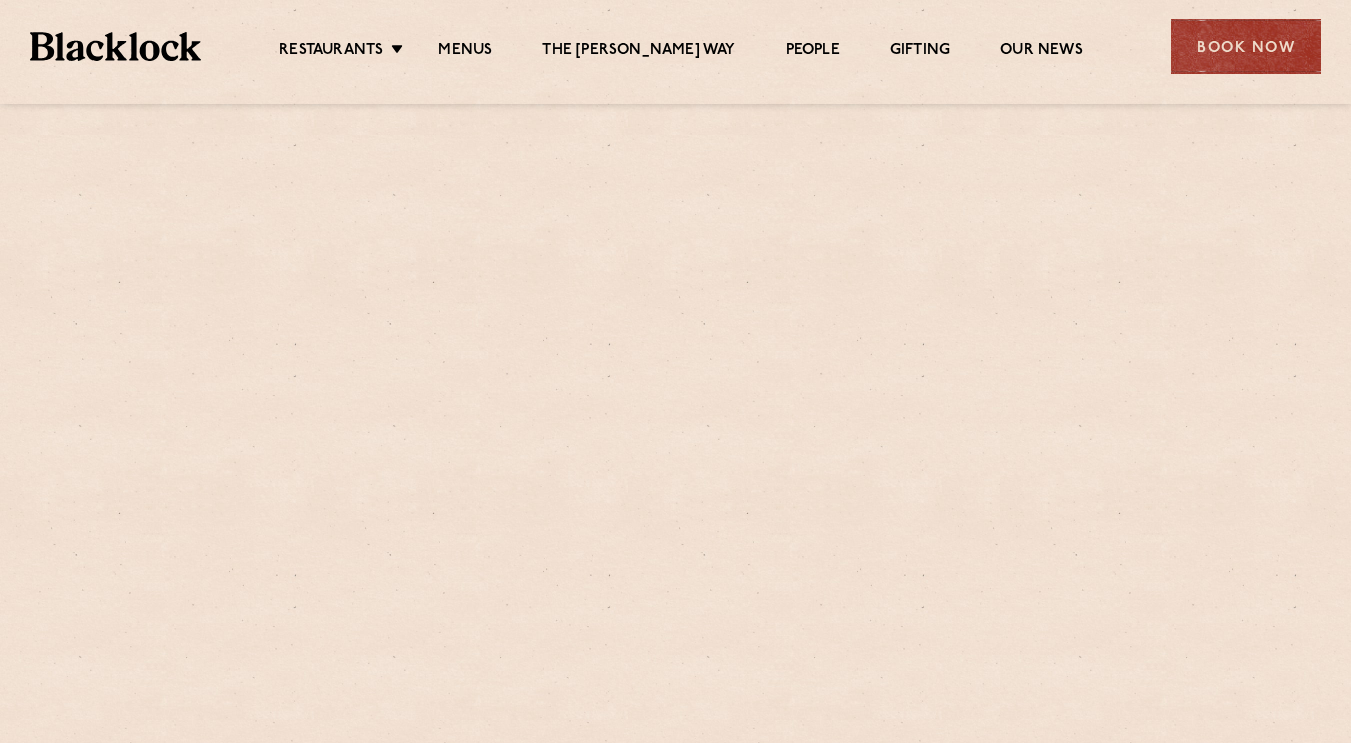 scroll, scrollTop: 0, scrollLeft: 0, axis: both 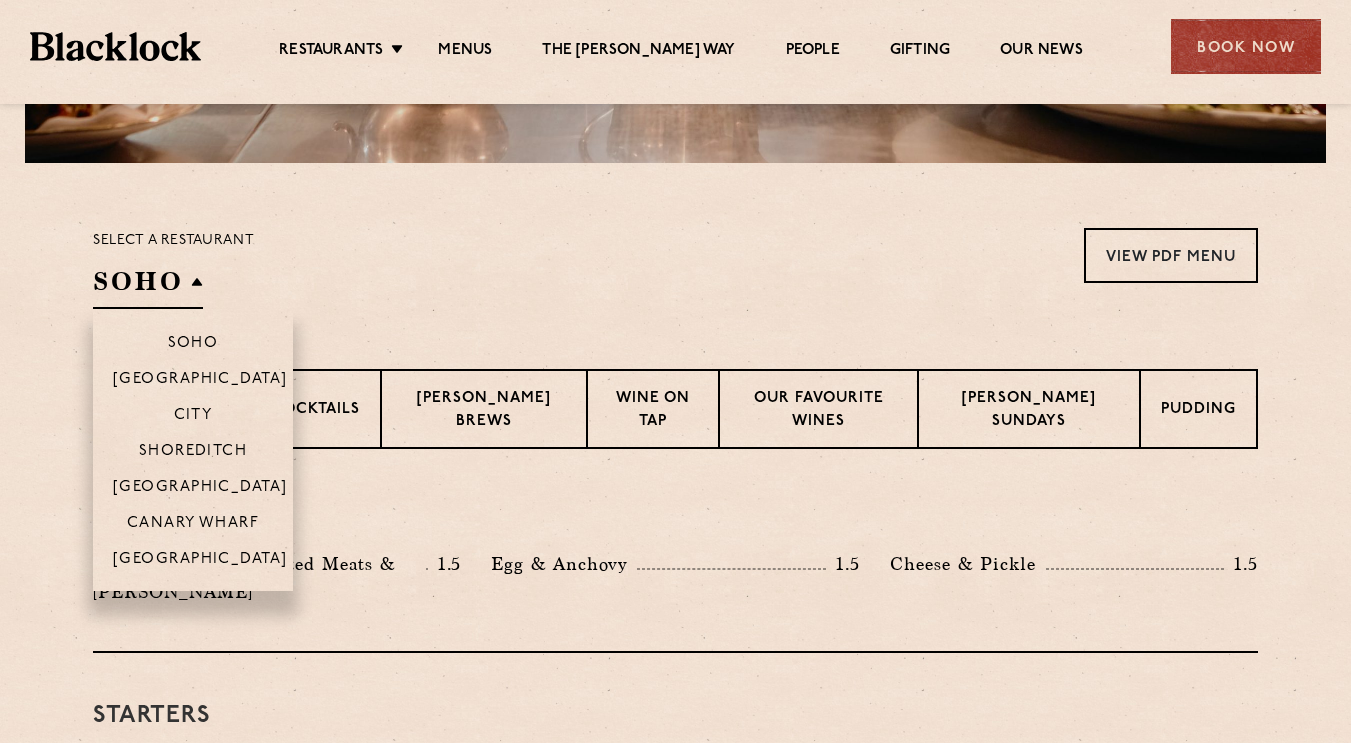 click on "SOHO" at bounding box center (148, 286) 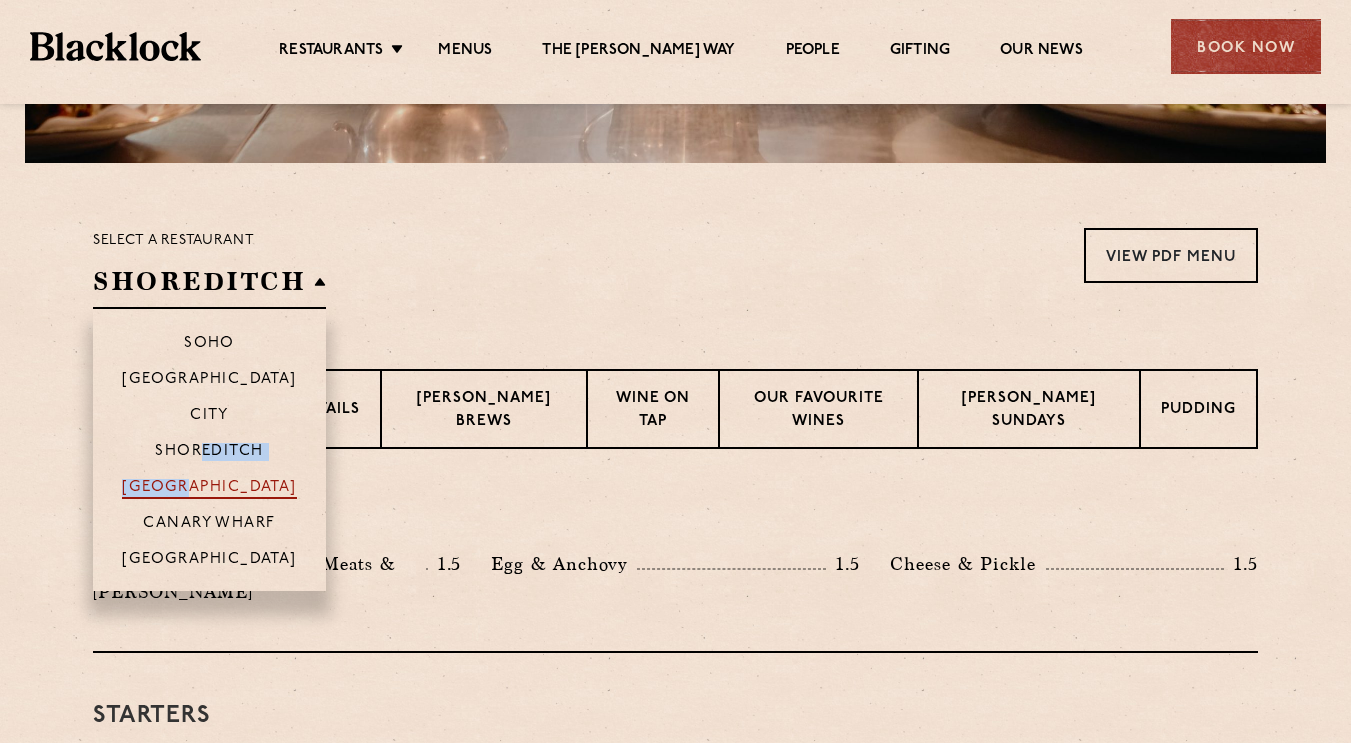 drag, startPoint x: 203, startPoint y: 442, endPoint x: 204, endPoint y: 480, distance: 38.013157 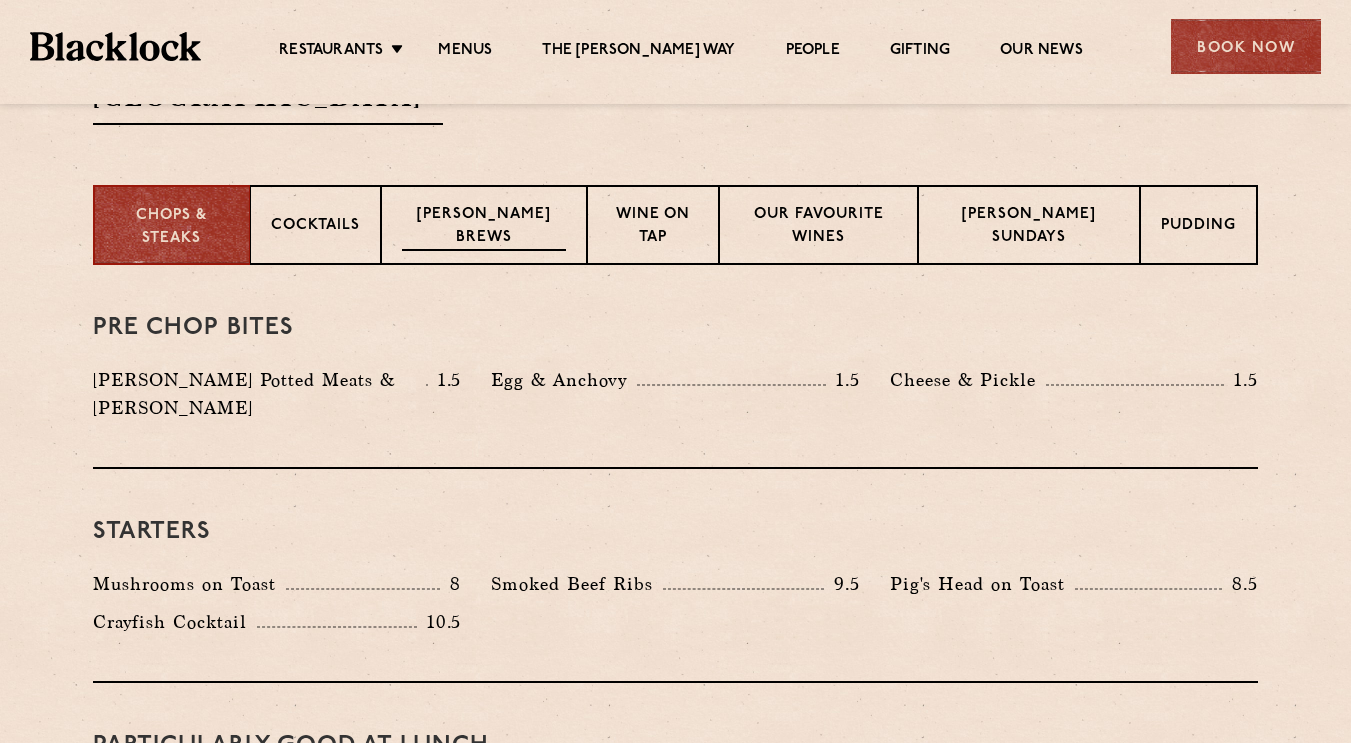 scroll, scrollTop: 739, scrollLeft: 0, axis: vertical 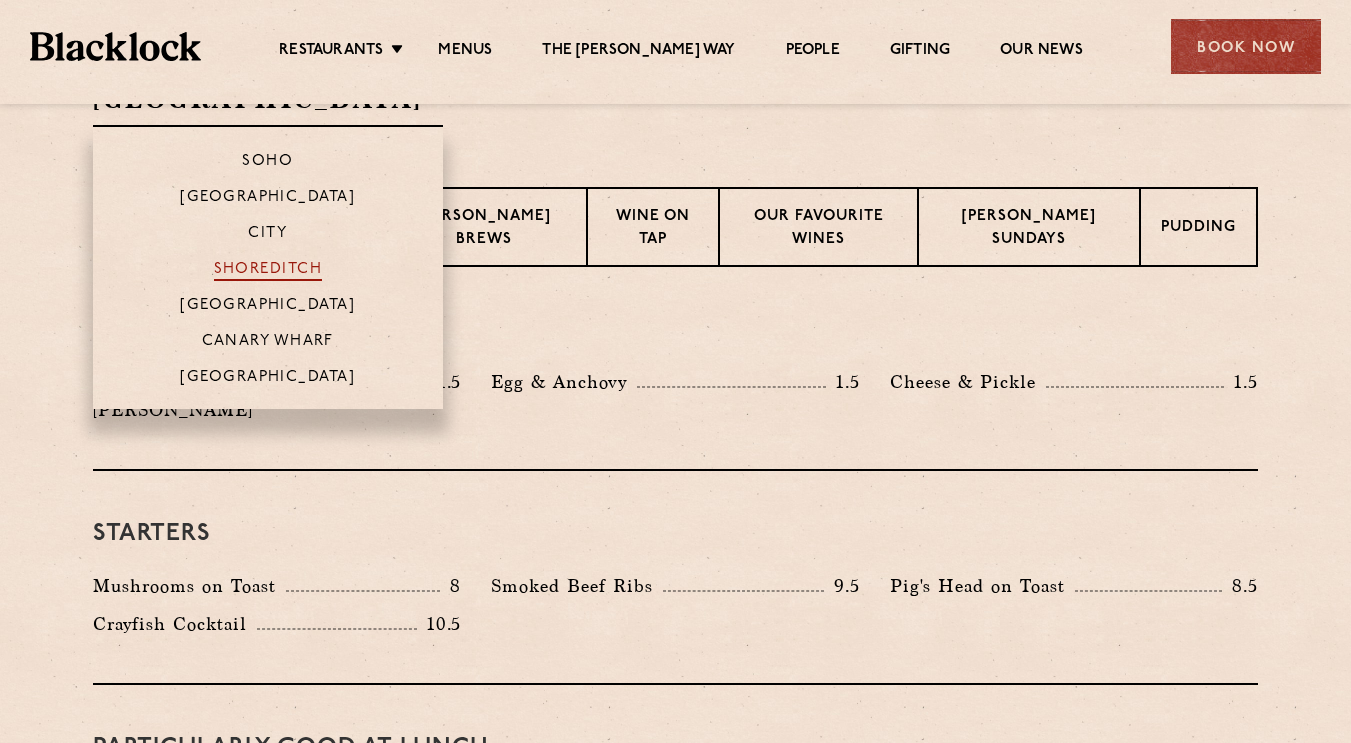 click on "Shoreditch" at bounding box center [268, 271] 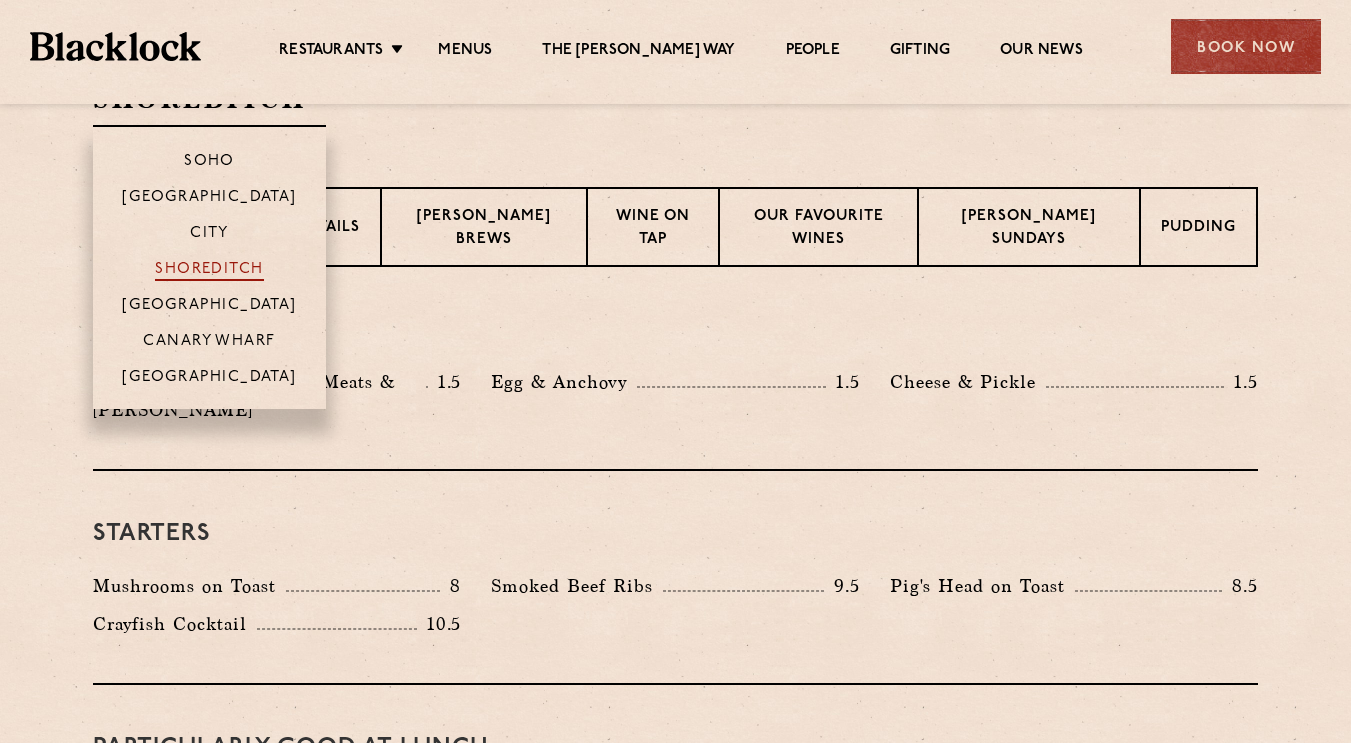 click on "Shoreditch" at bounding box center (209, 271) 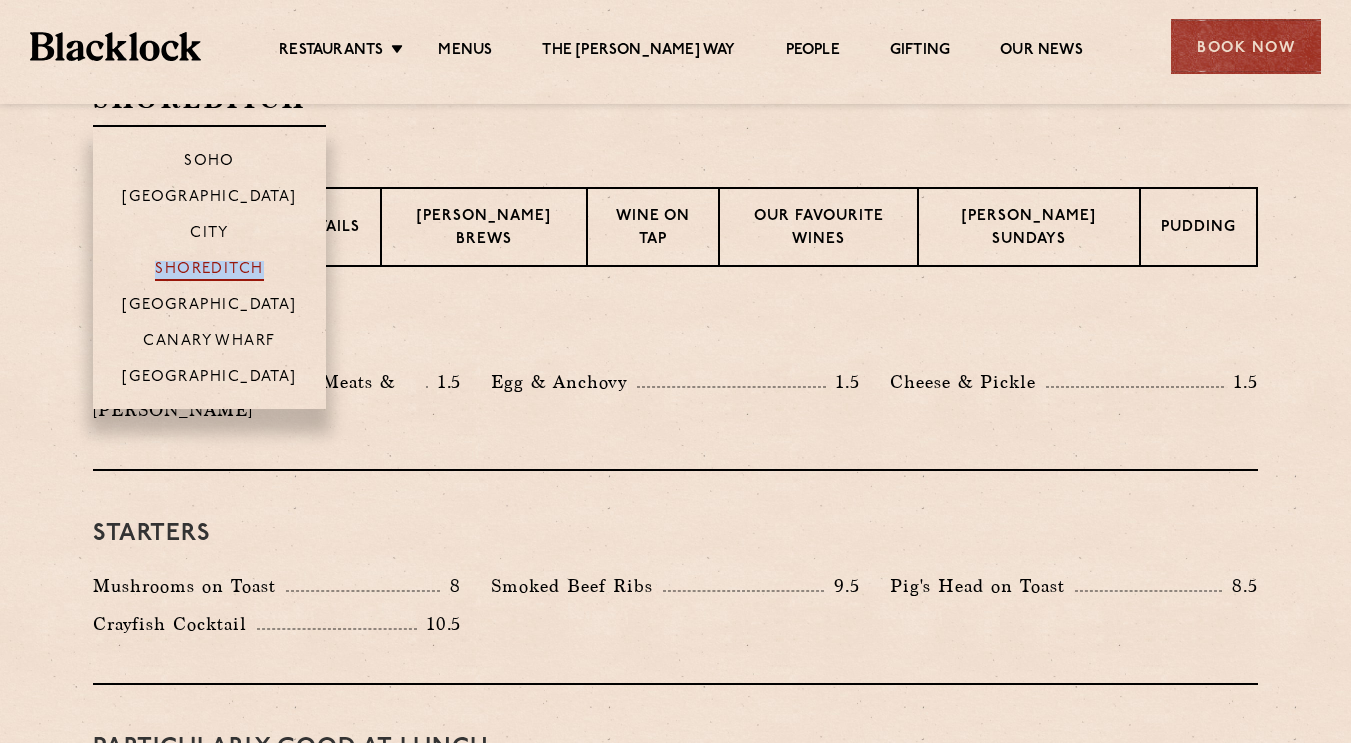 click on "Shoreditch" at bounding box center [209, 271] 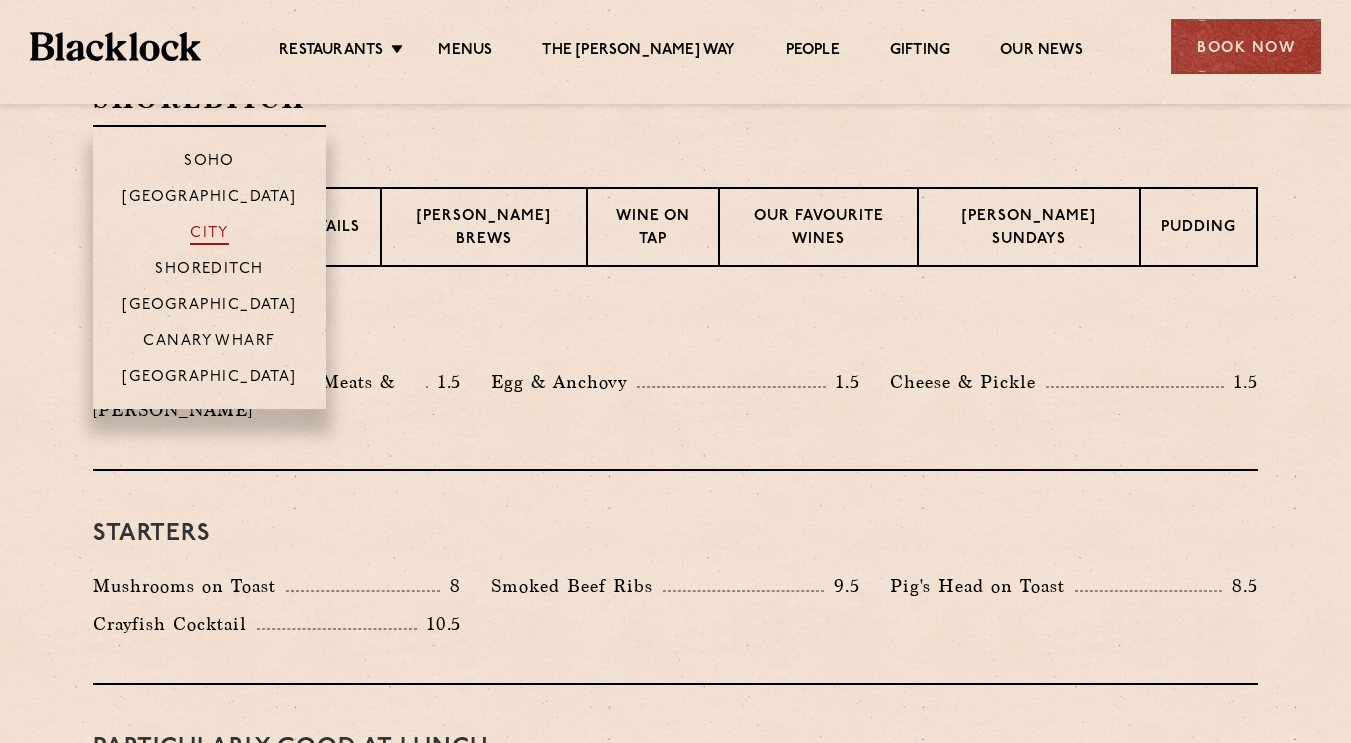 click on "City" at bounding box center [209, 235] 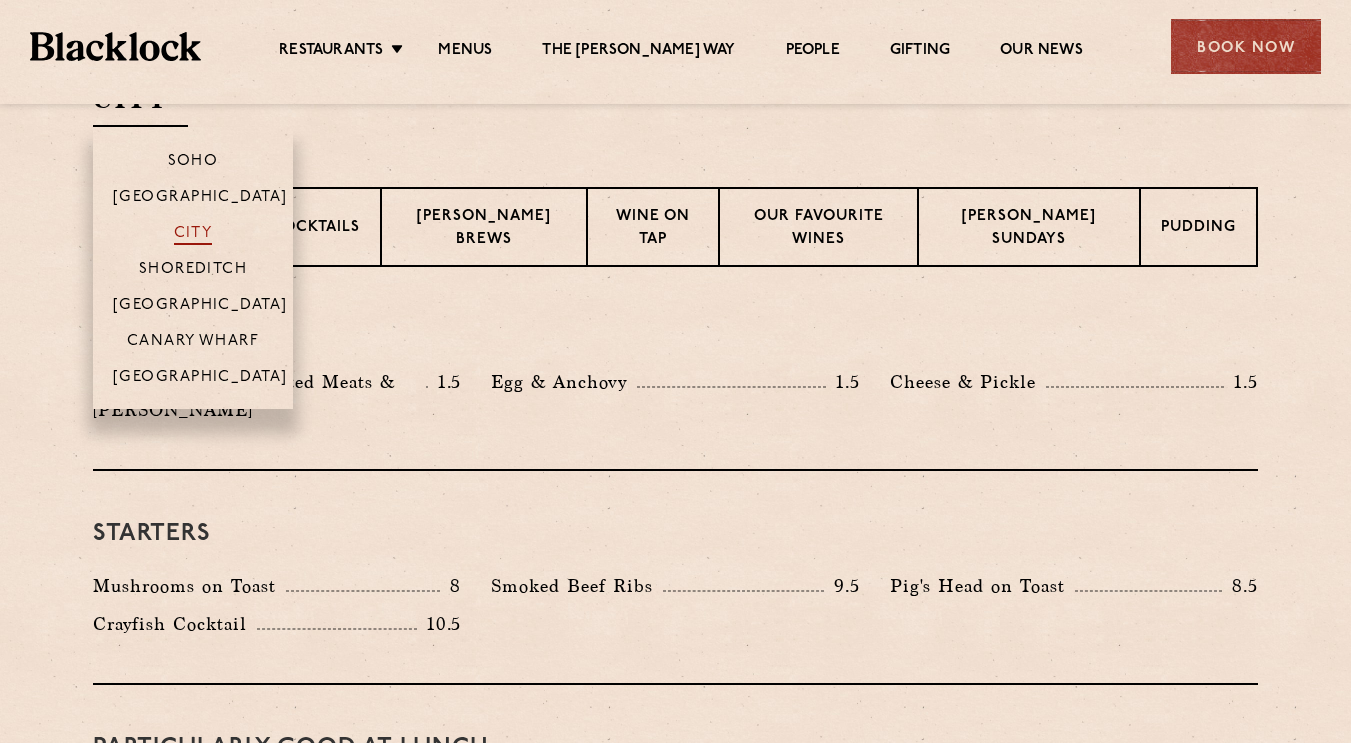 click on "City" at bounding box center [193, 235] 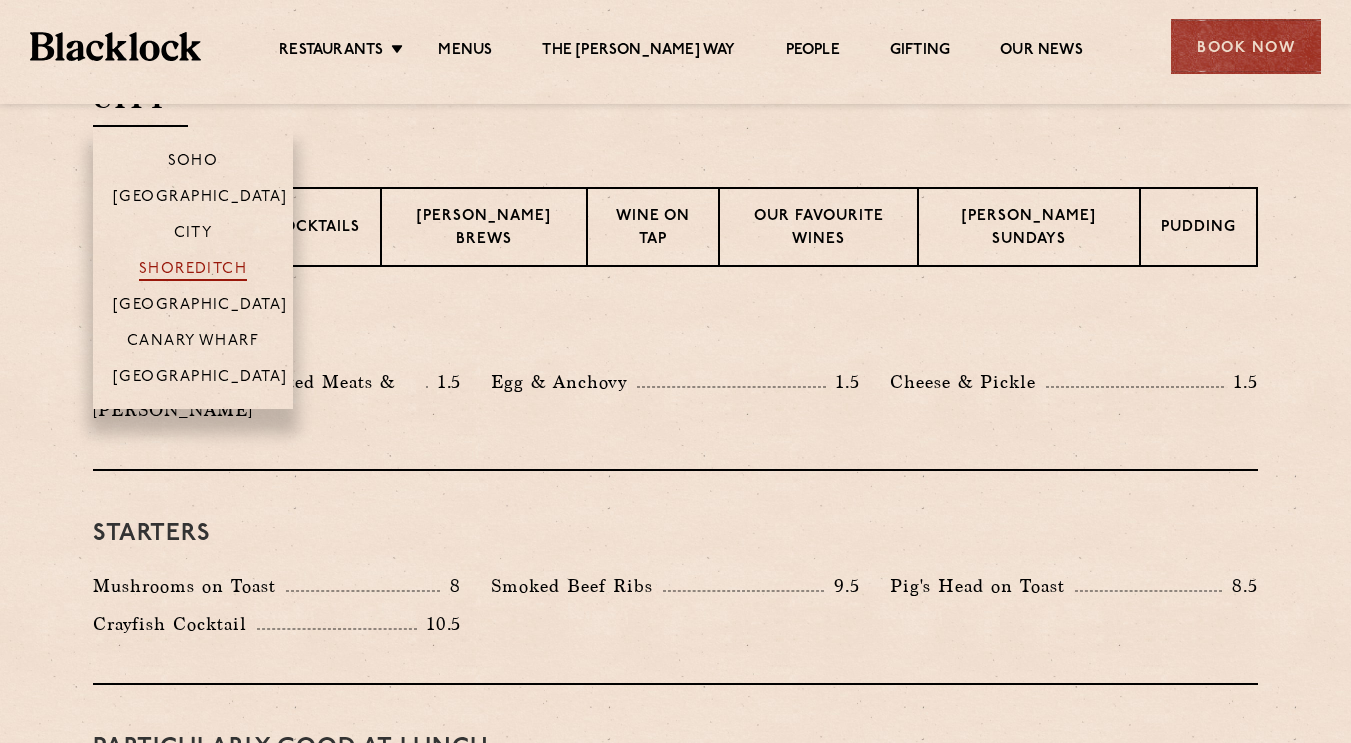 click on "Shoreditch" at bounding box center (193, 271) 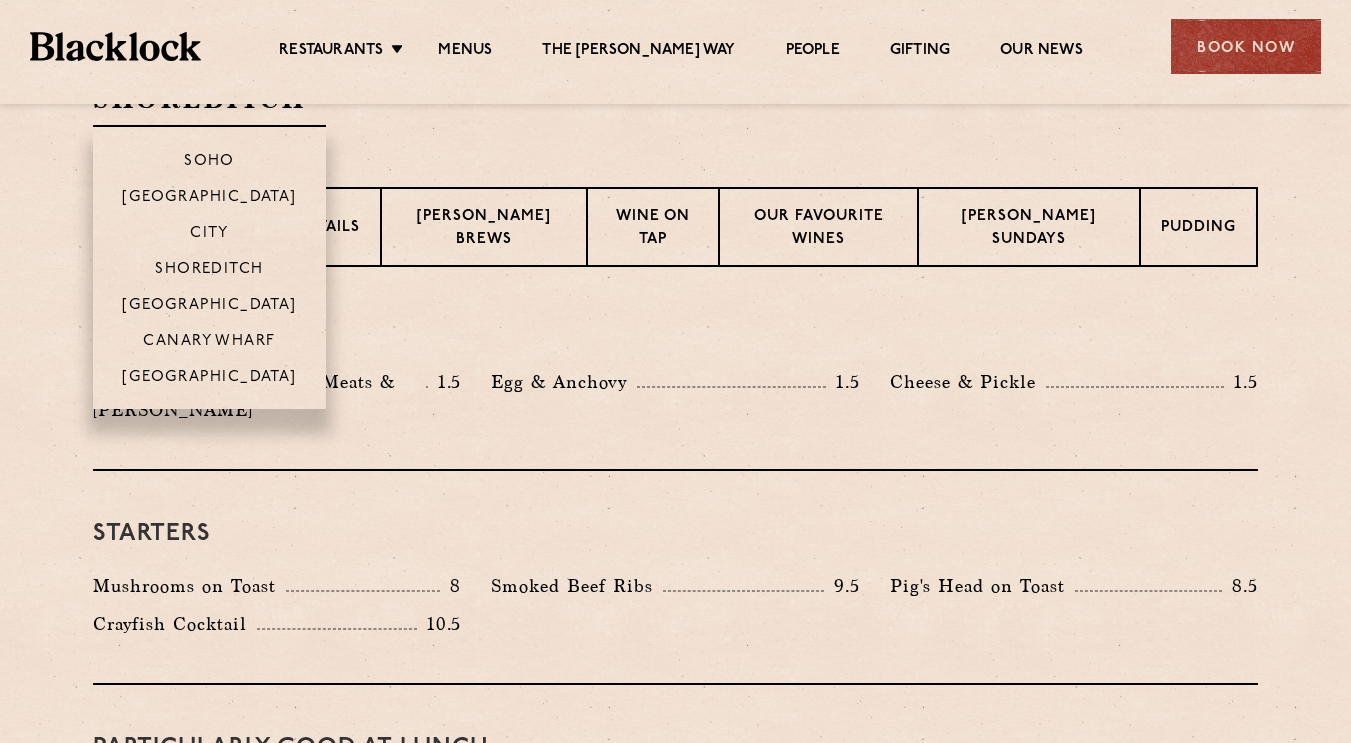 click on "Canary Wharf" at bounding box center [209, 340] 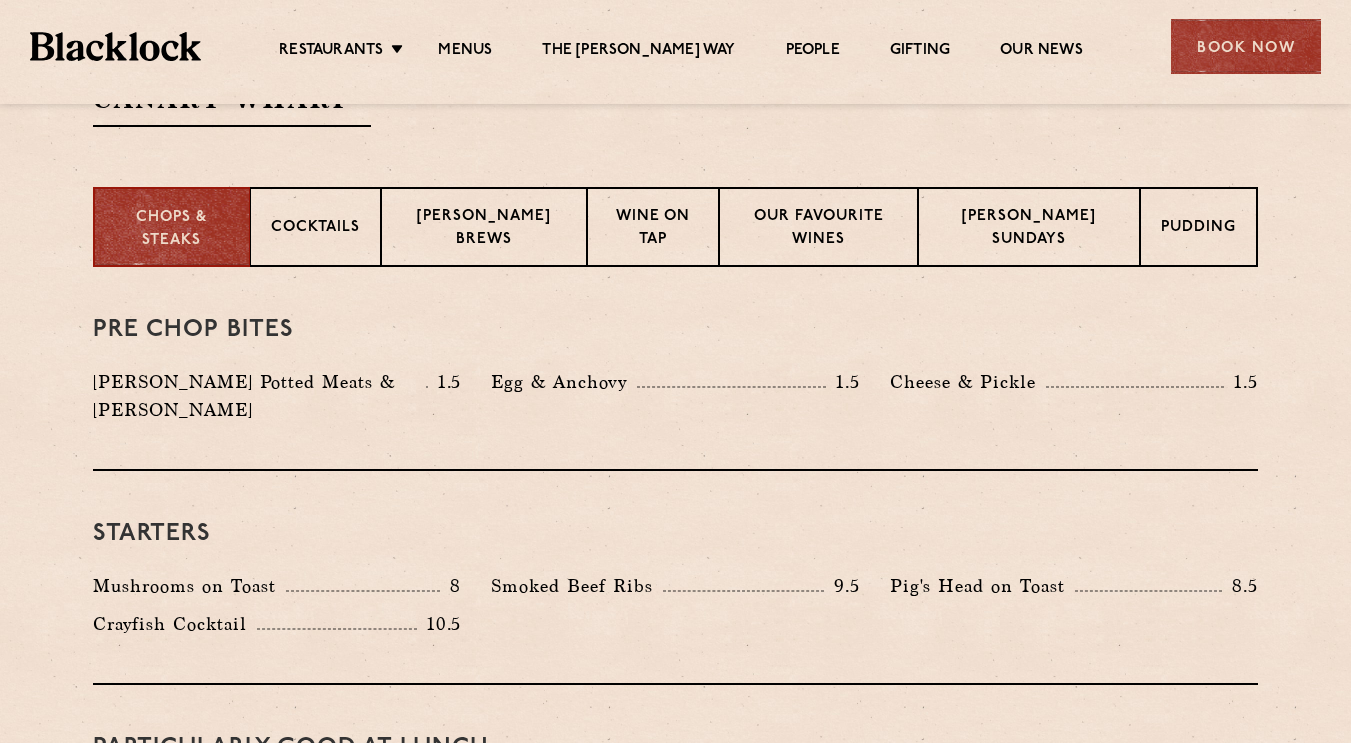 click on "[PERSON_NAME] Potted Meats & [PERSON_NAME]
1.5" at bounding box center (277, 401) 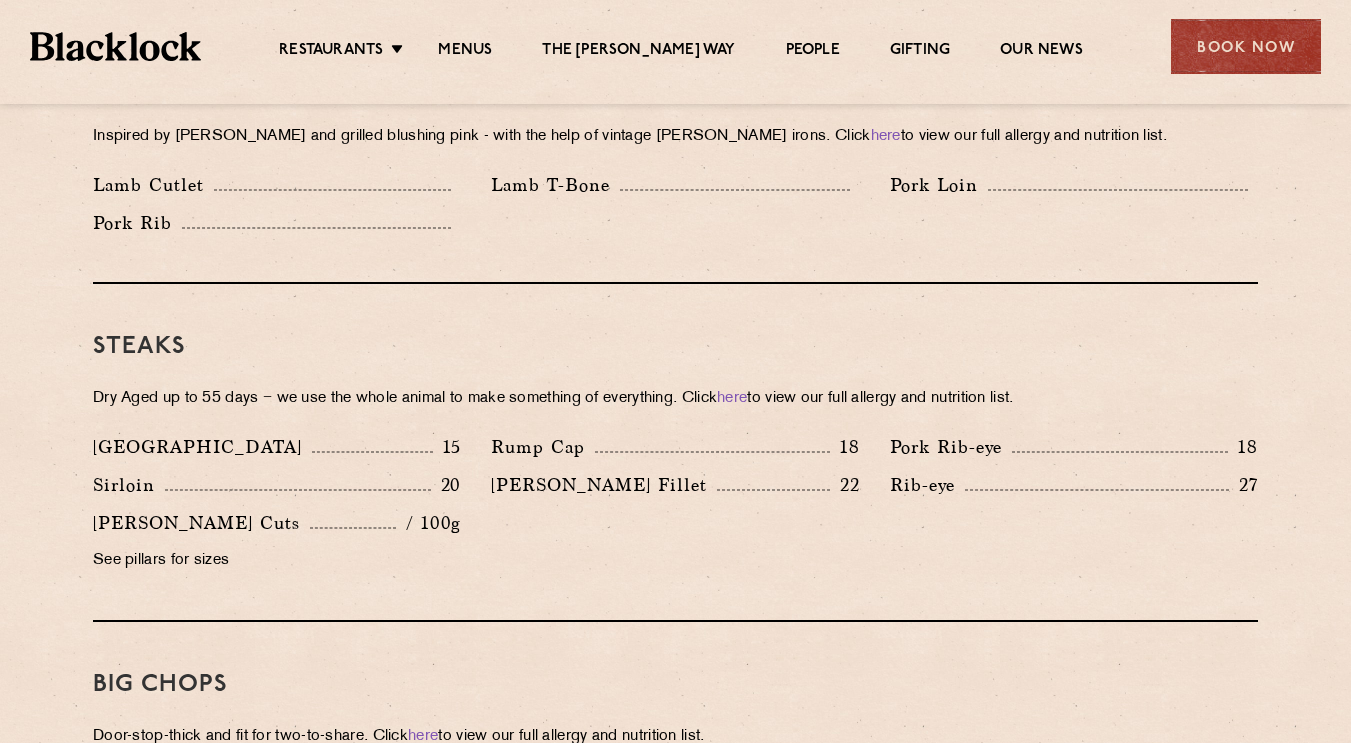 scroll, scrollTop: 1737, scrollLeft: 0, axis: vertical 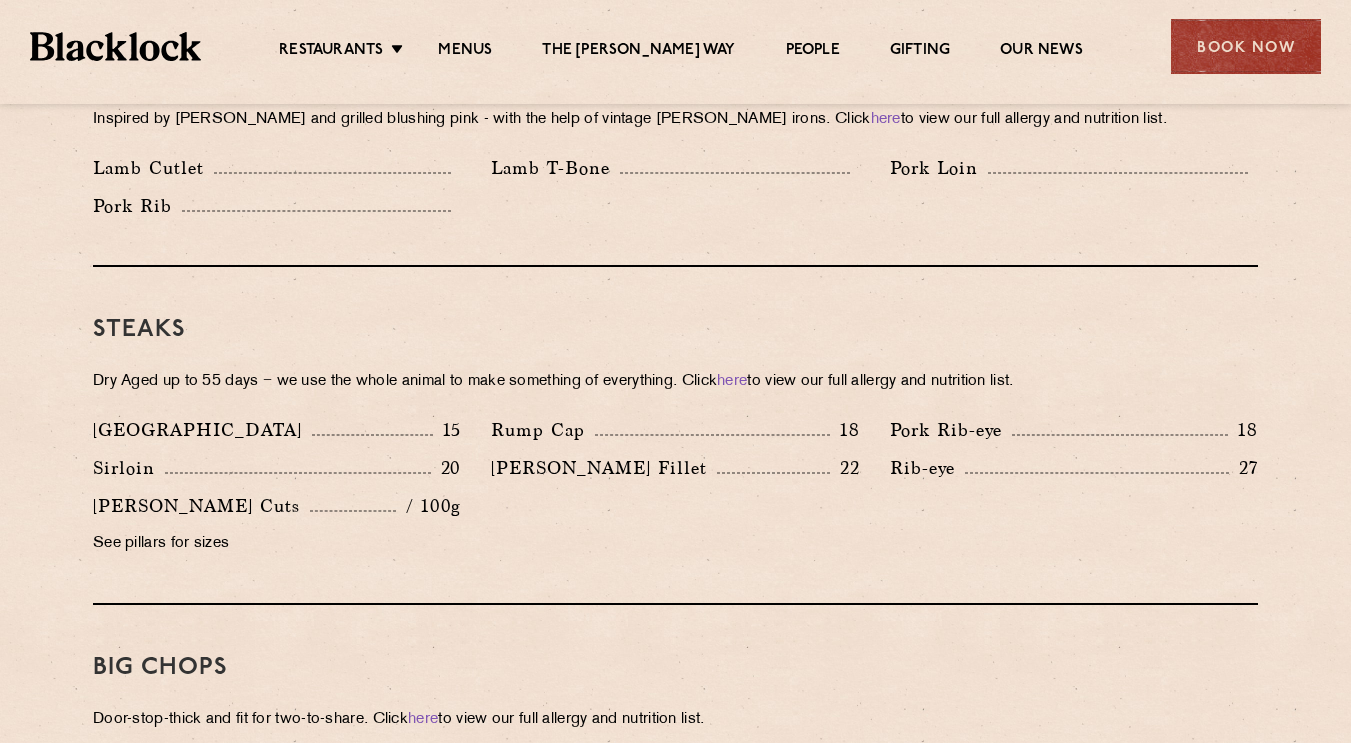 click on "See pillars for sizes" at bounding box center [277, 544] 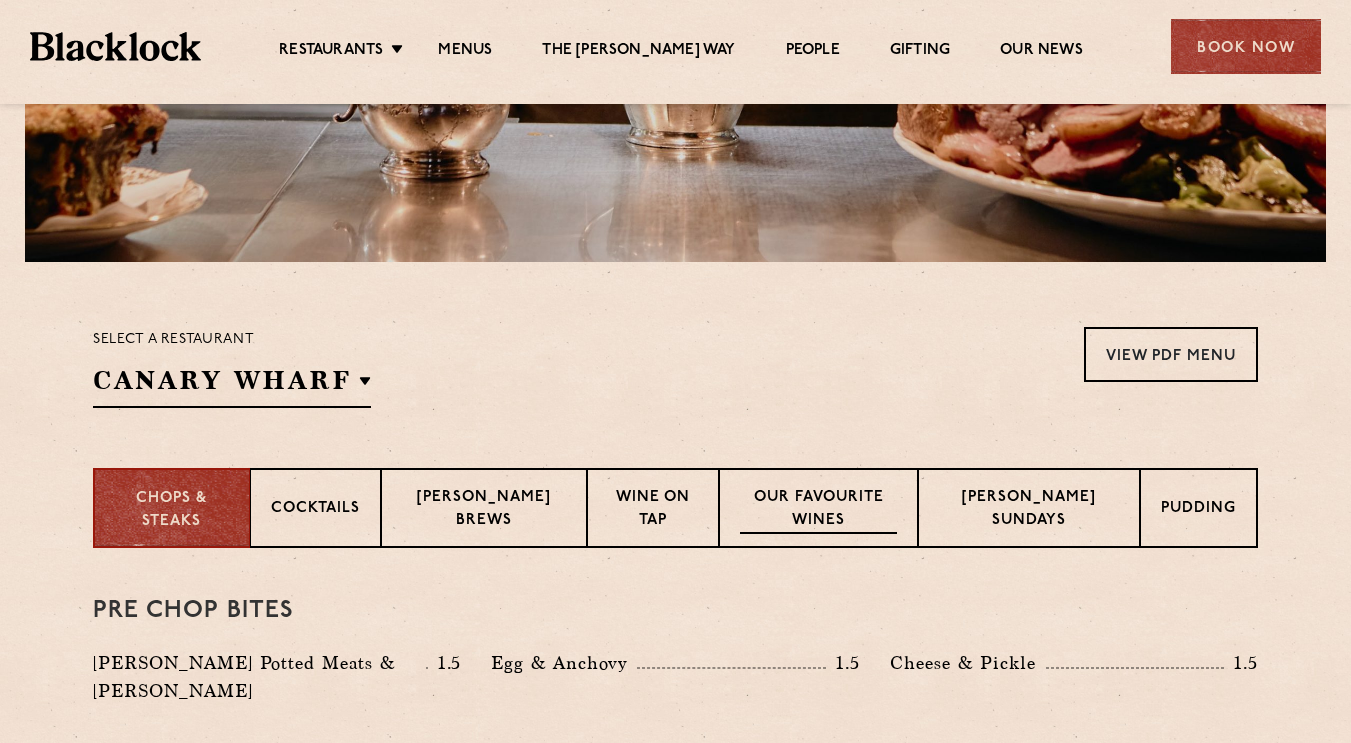 scroll, scrollTop: 457, scrollLeft: 0, axis: vertical 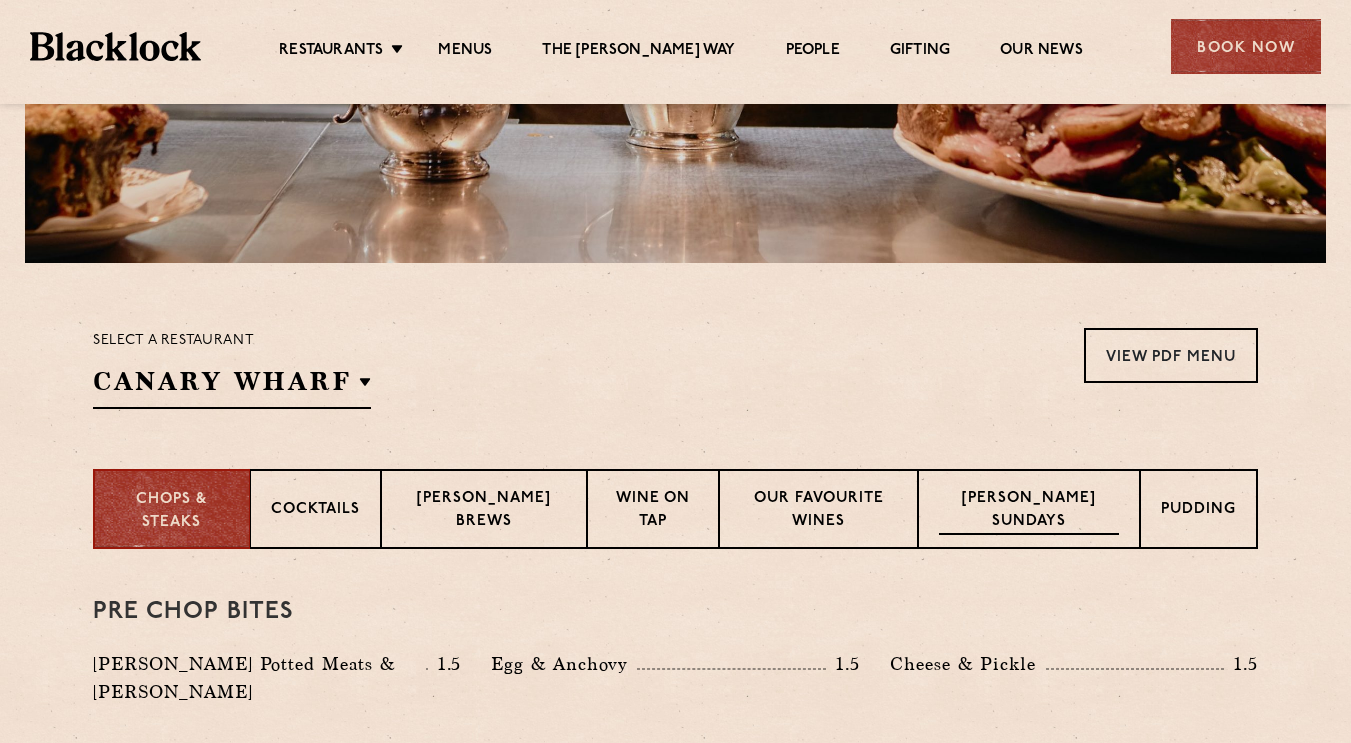 click on "[PERSON_NAME] Sundays" at bounding box center (1029, 509) 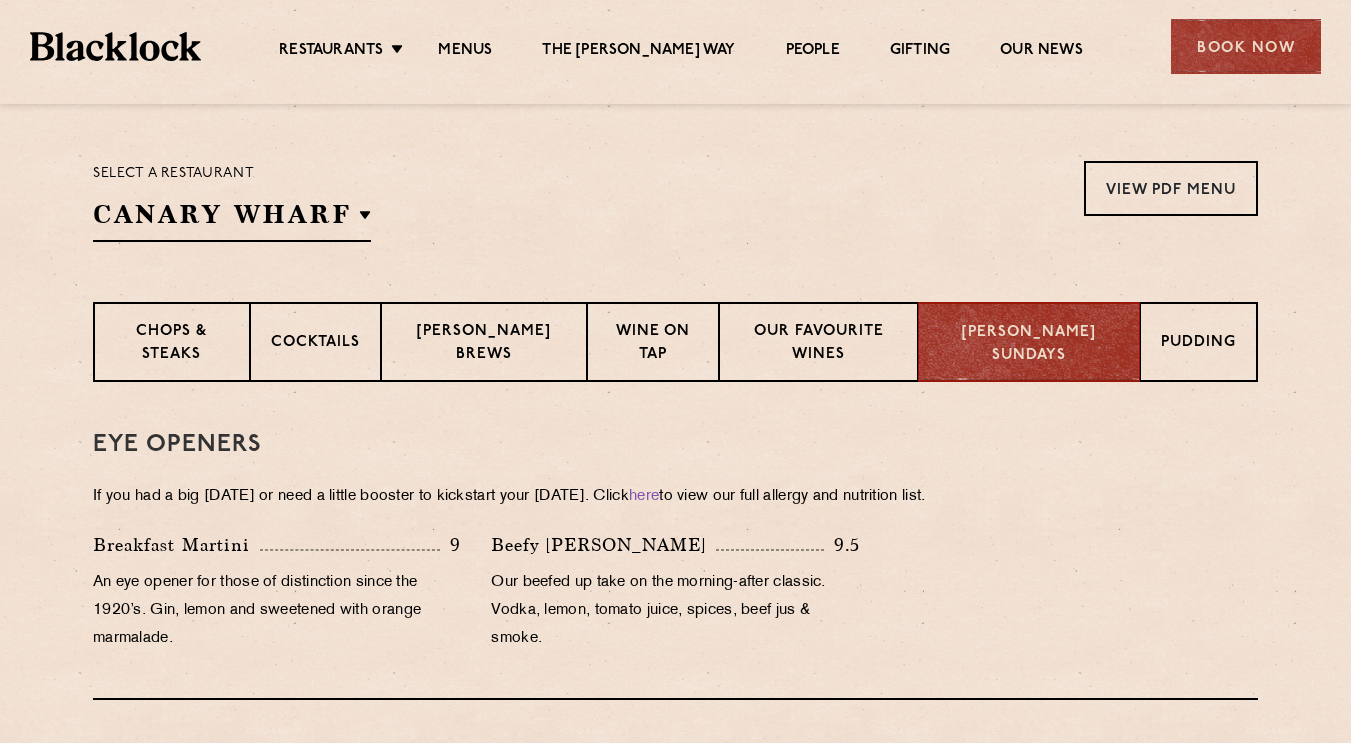scroll, scrollTop: 623, scrollLeft: 0, axis: vertical 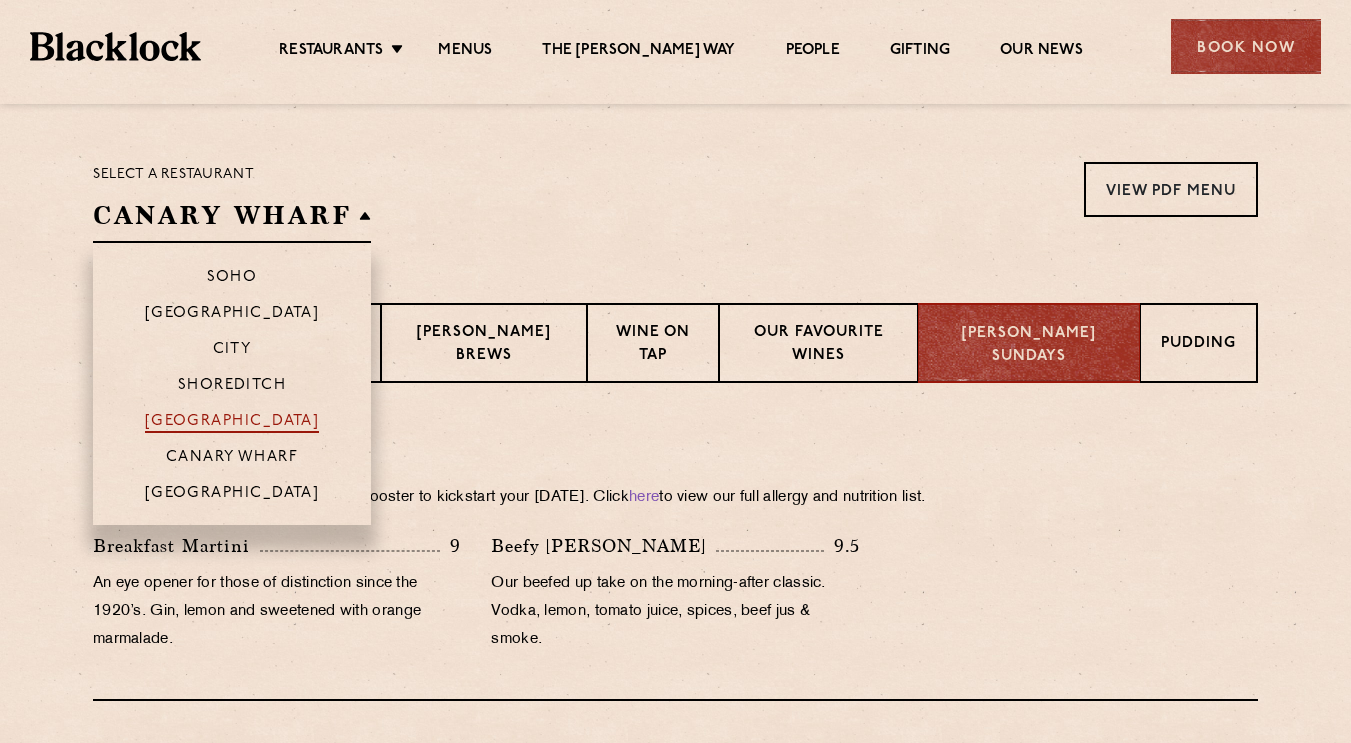 click on "[GEOGRAPHIC_DATA]" at bounding box center (232, 423) 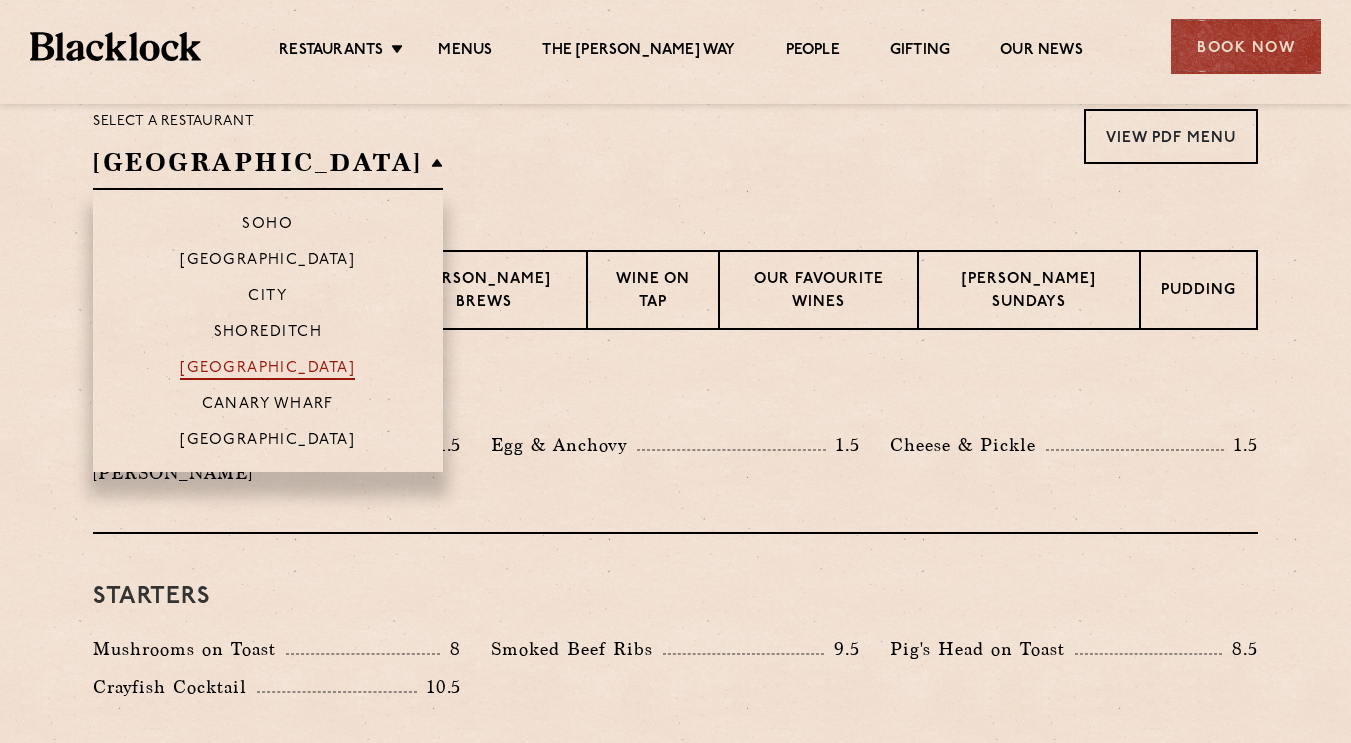 scroll, scrollTop: 678, scrollLeft: 0, axis: vertical 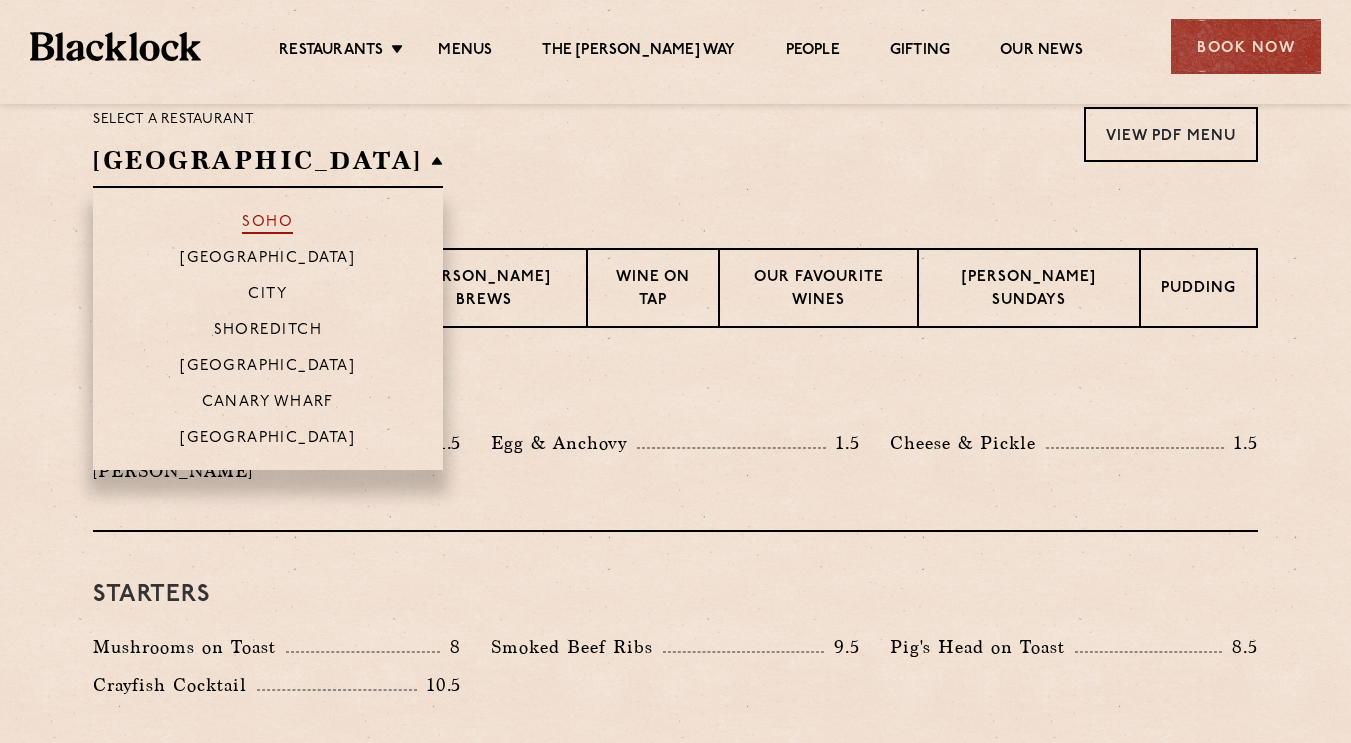 click on "Soho" at bounding box center [267, 224] 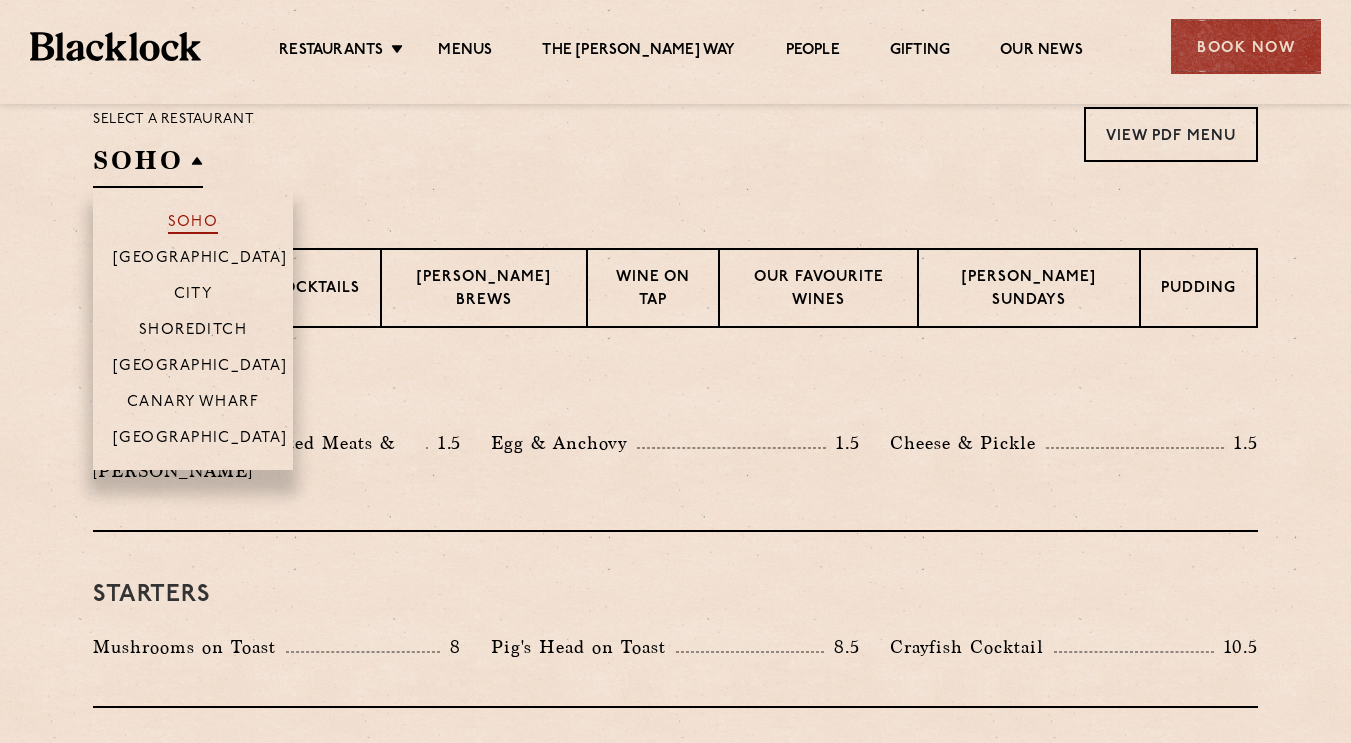 click on "Soho" at bounding box center [193, 224] 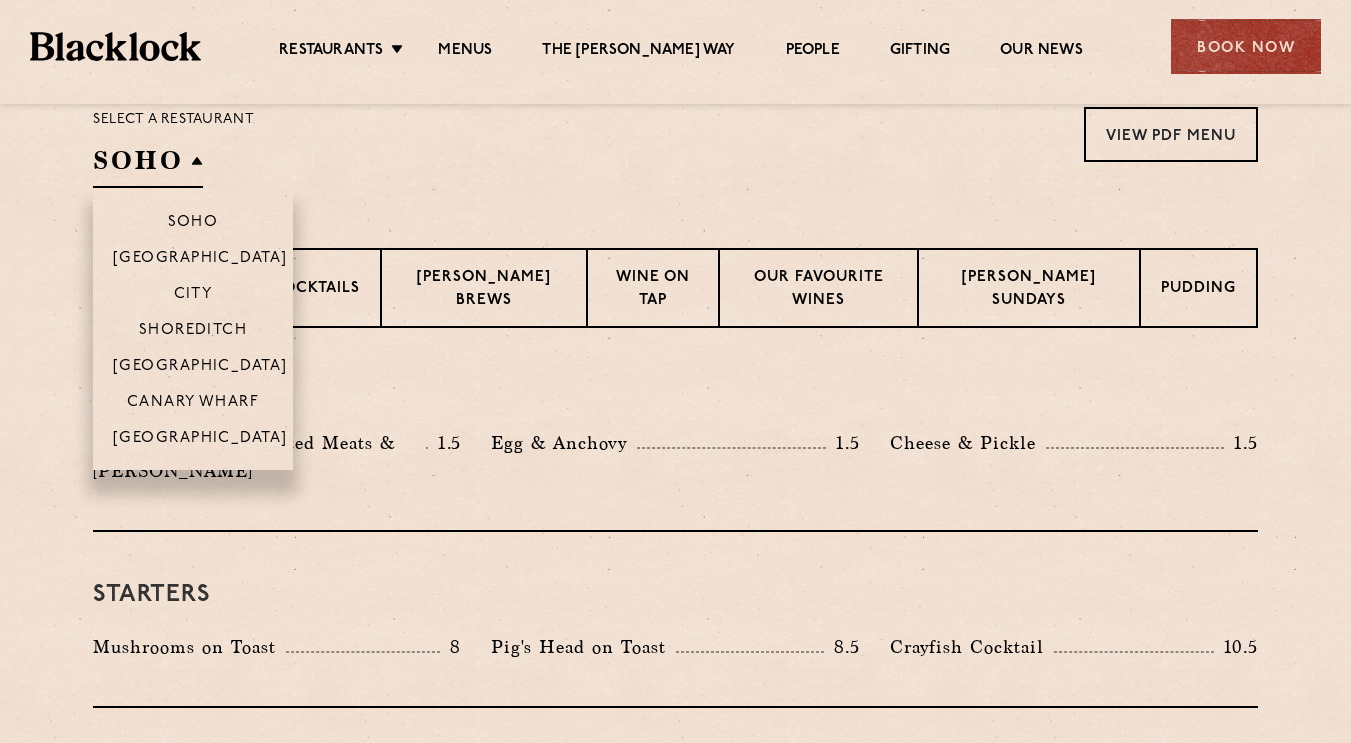 click on "Shoreditch" at bounding box center (193, 329) 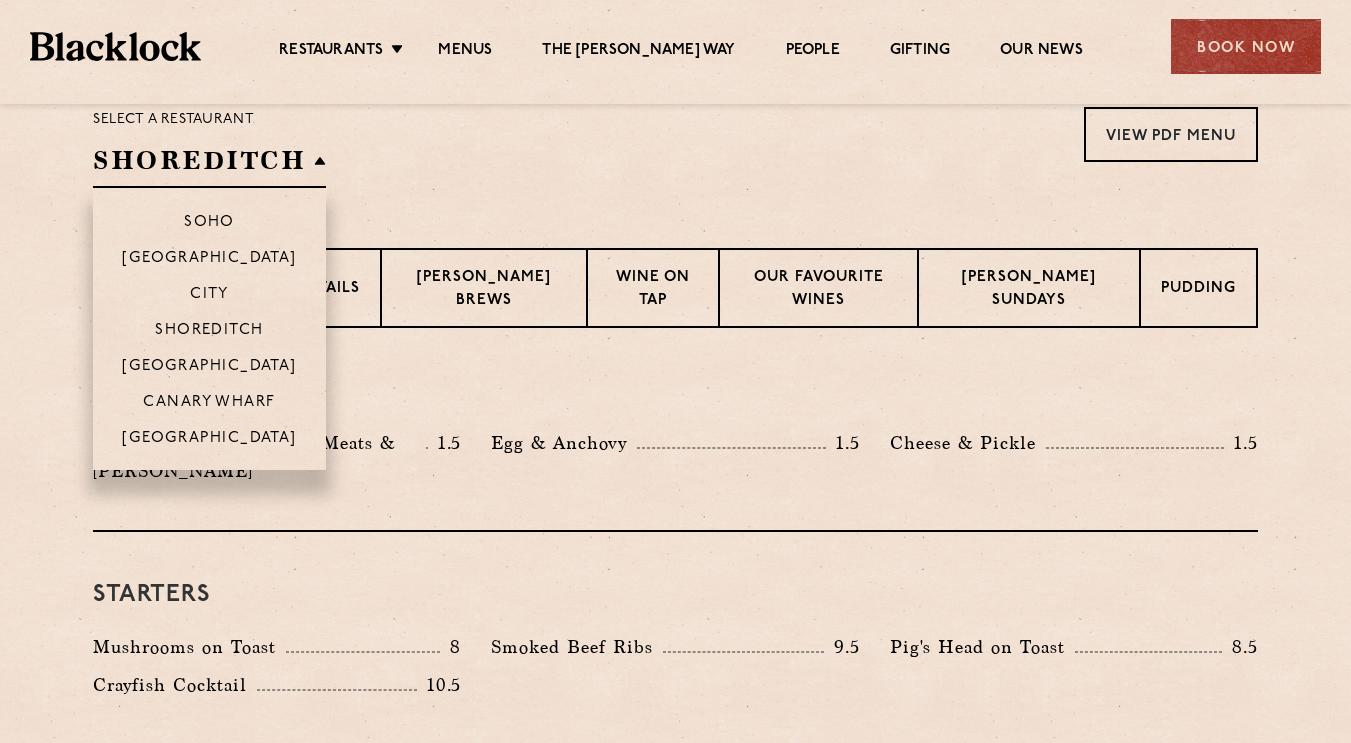 click on "[GEOGRAPHIC_DATA]" at bounding box center (209, 365) 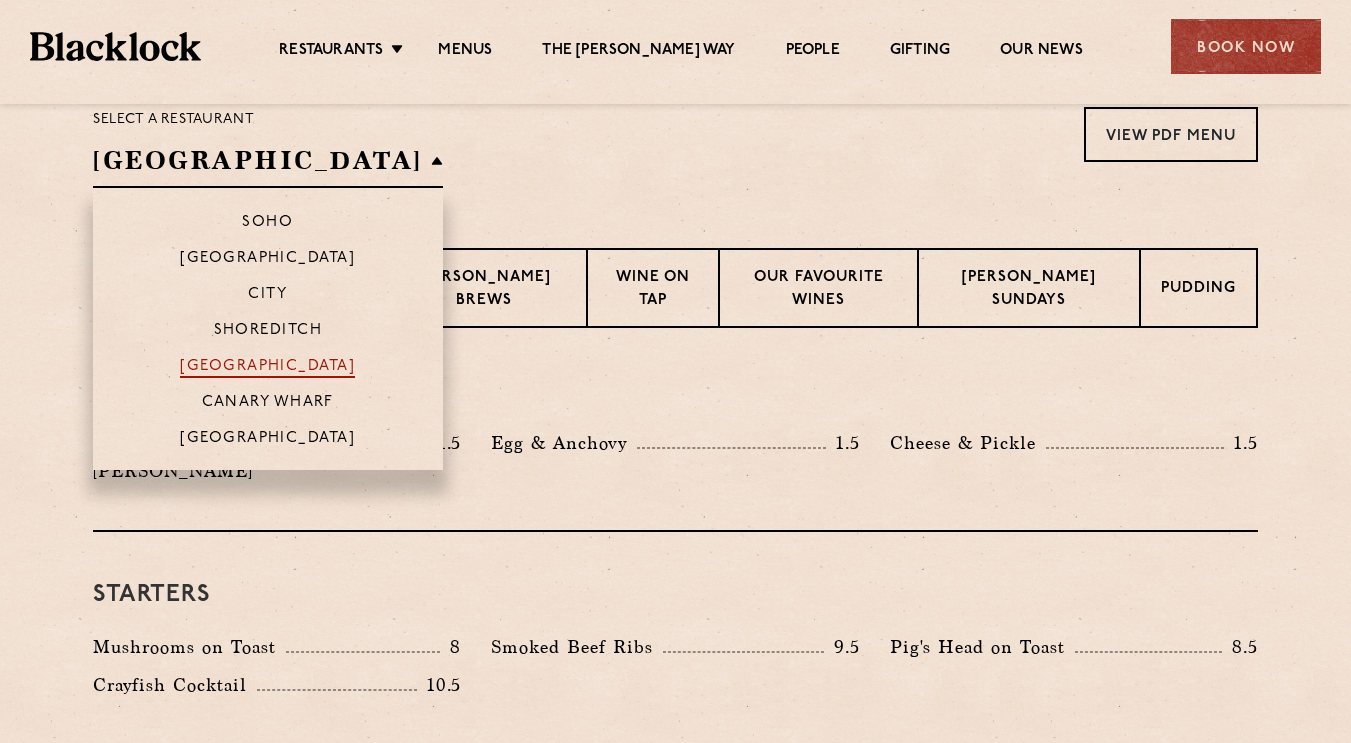 click on "[GEOGRAPHIC_DATA]" at bounding box center [267, 368] 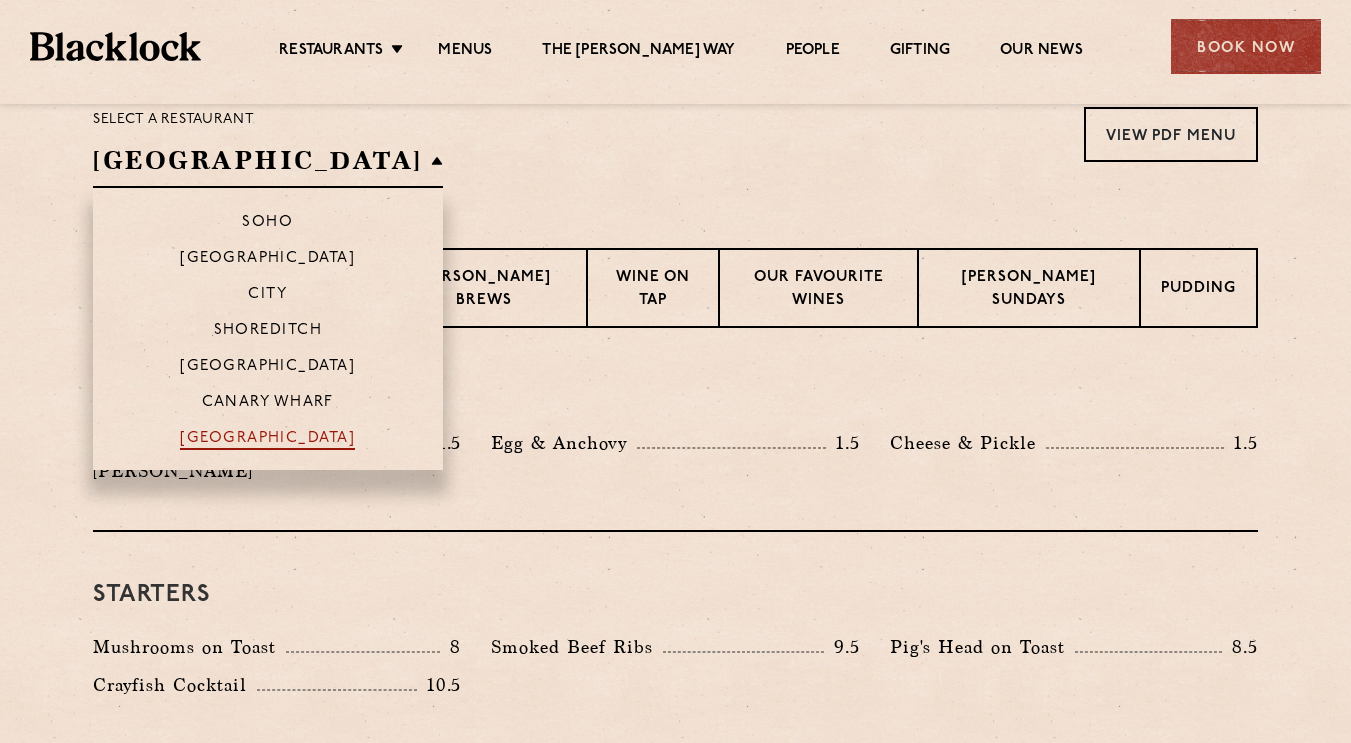 click on "[GEOGRAPHIC_DATA]" at bounding box center [267, 440] 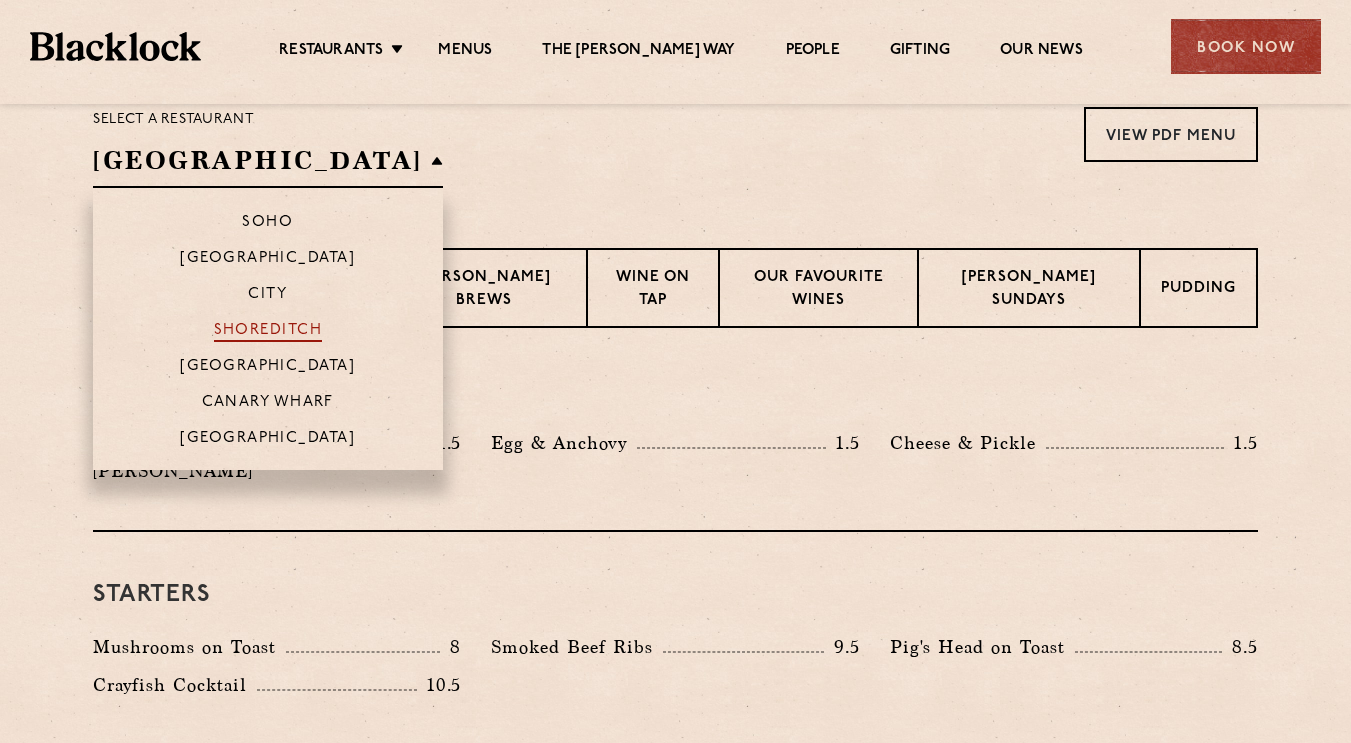 click on "Shoreditch" at bounding box center (268, 332) 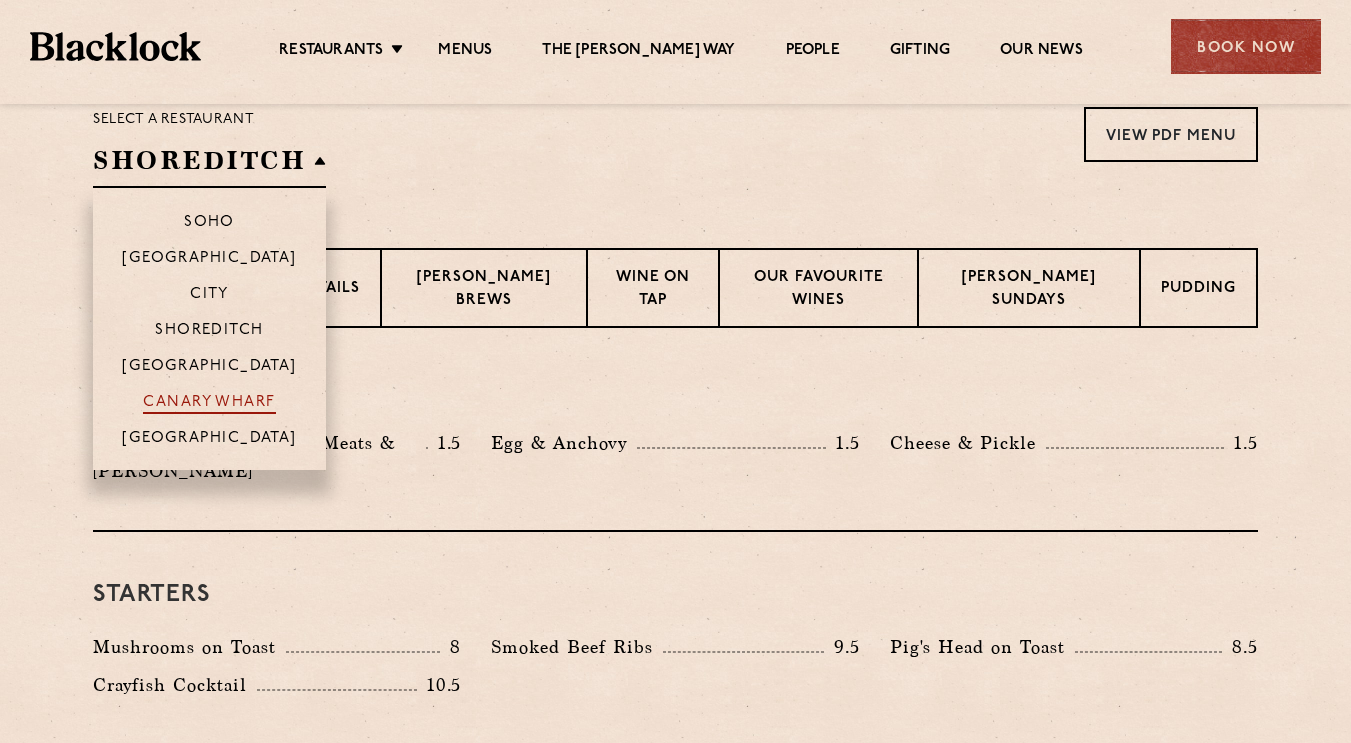 click on "Canary Wharf" at bounding box center [209, 404] 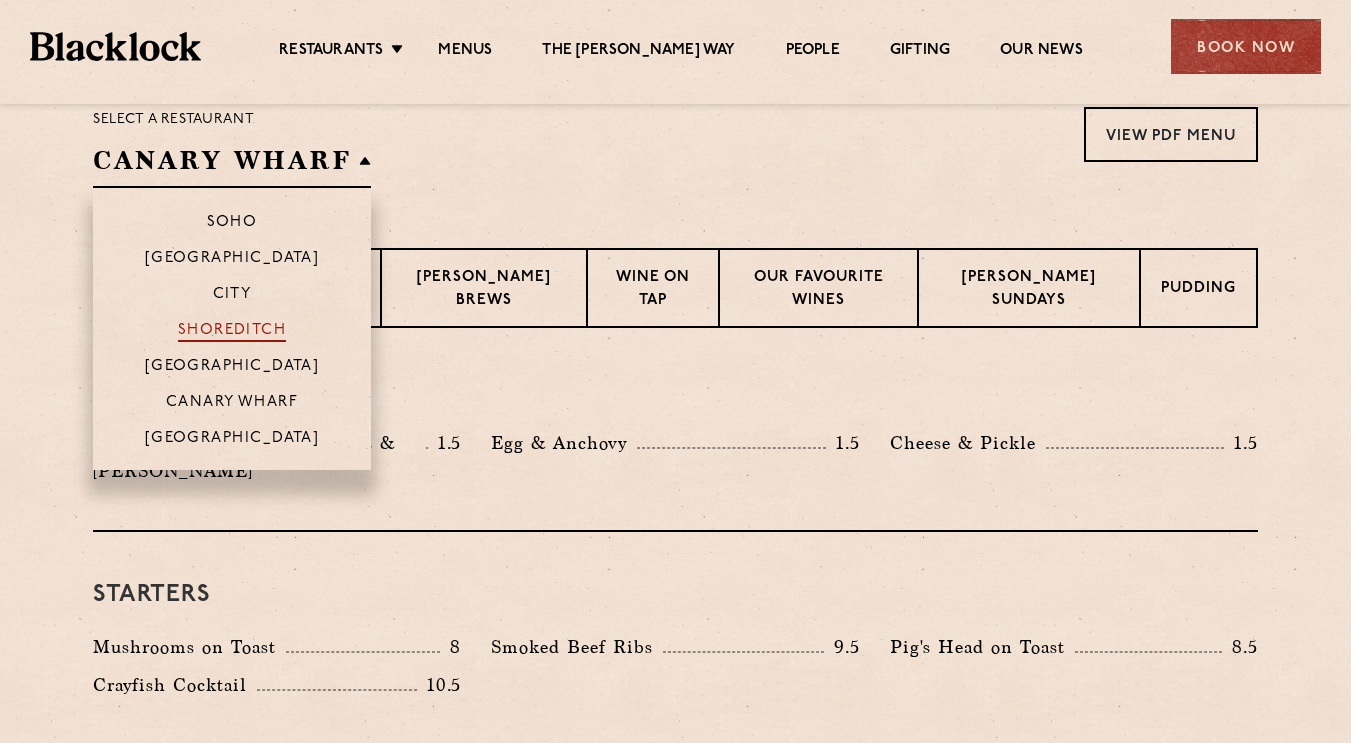 click on "Shoreditch" at bounding box center (232, 332) 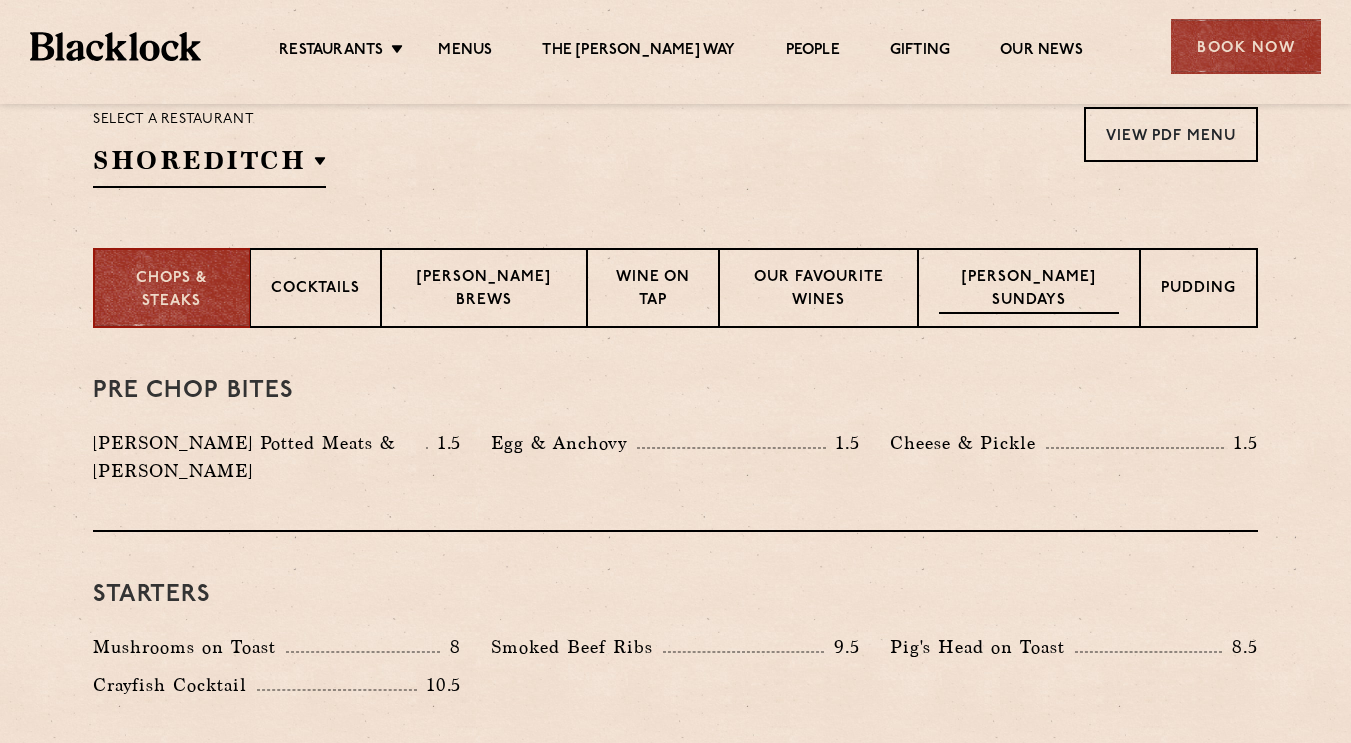 click on "[PERSON_NAME] Sundays" at bounding box center [1029, 290] 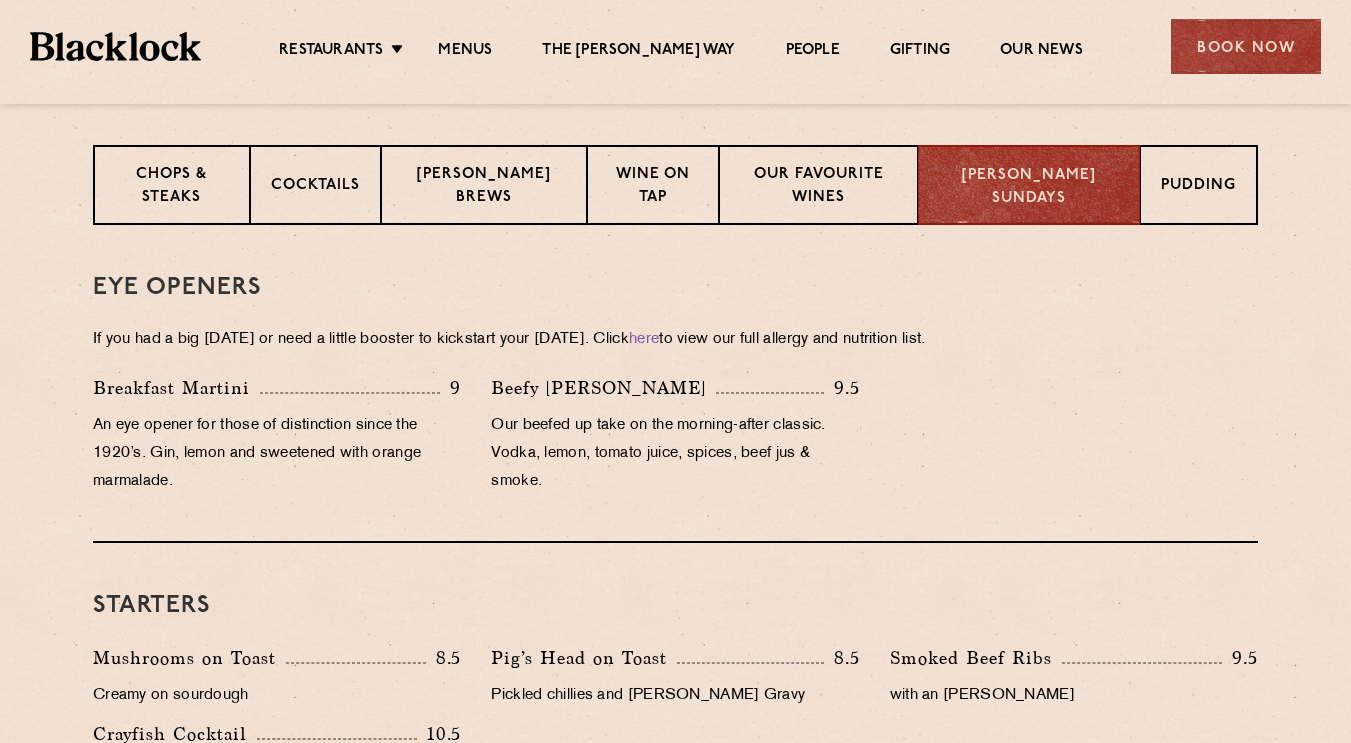 scroll, scrollTop: 782, scrollLeft: 0, axis: vertical 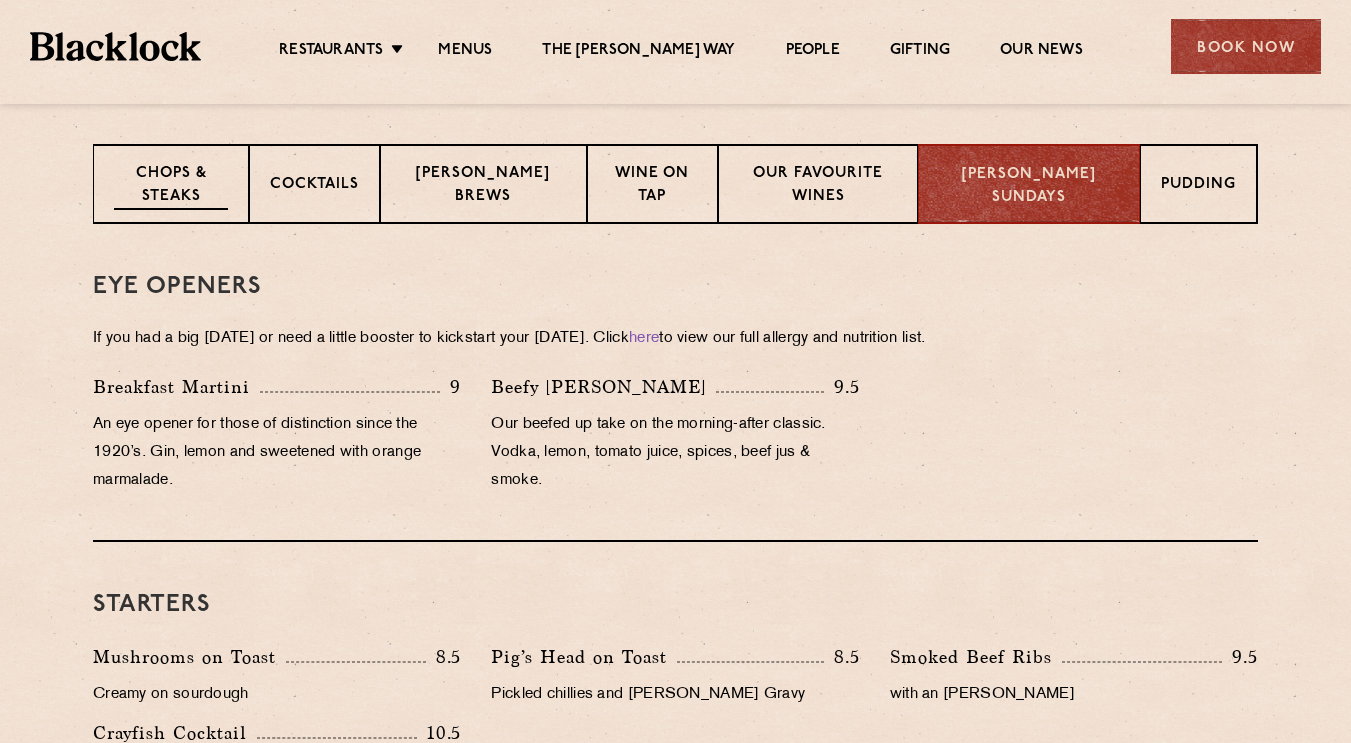 click on "Chops & Steaks" at bounding box center [171, 186] 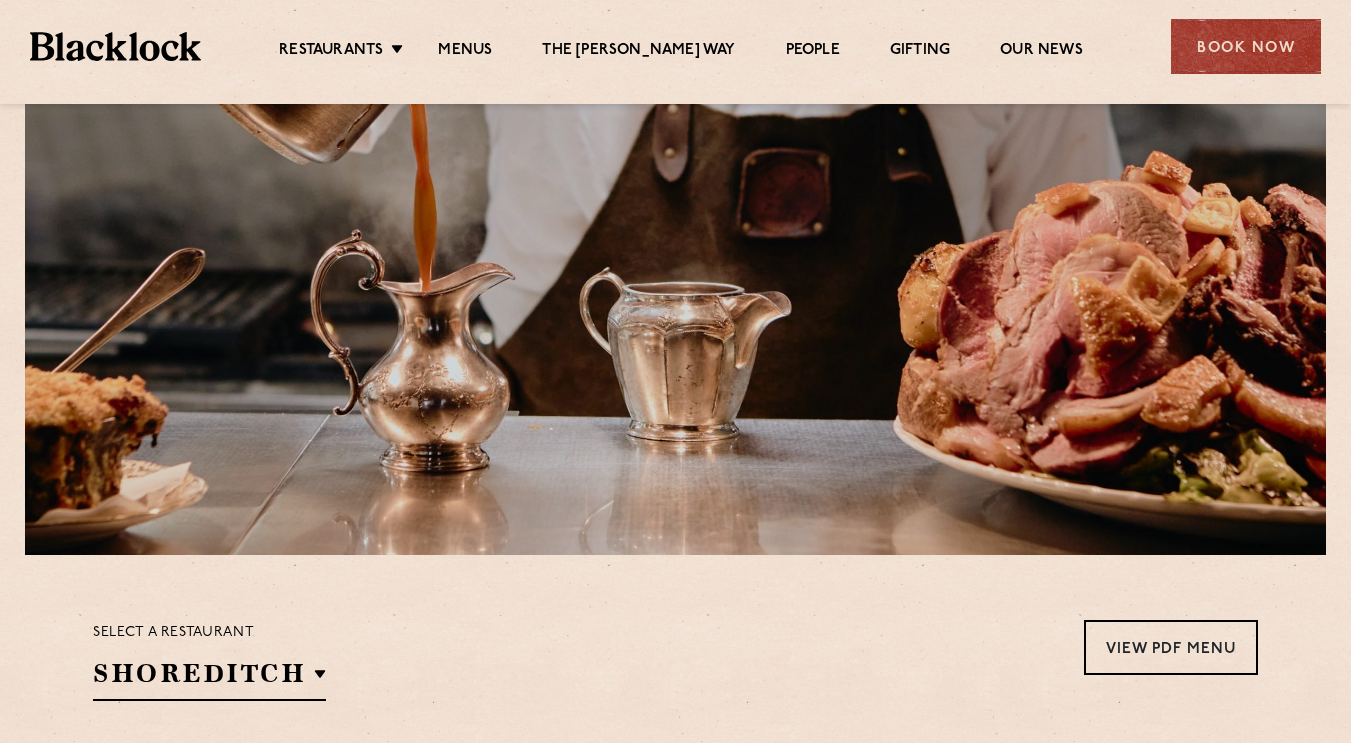 scroll, scrollTop: 160, scrollLeft: 0, axis: vertical 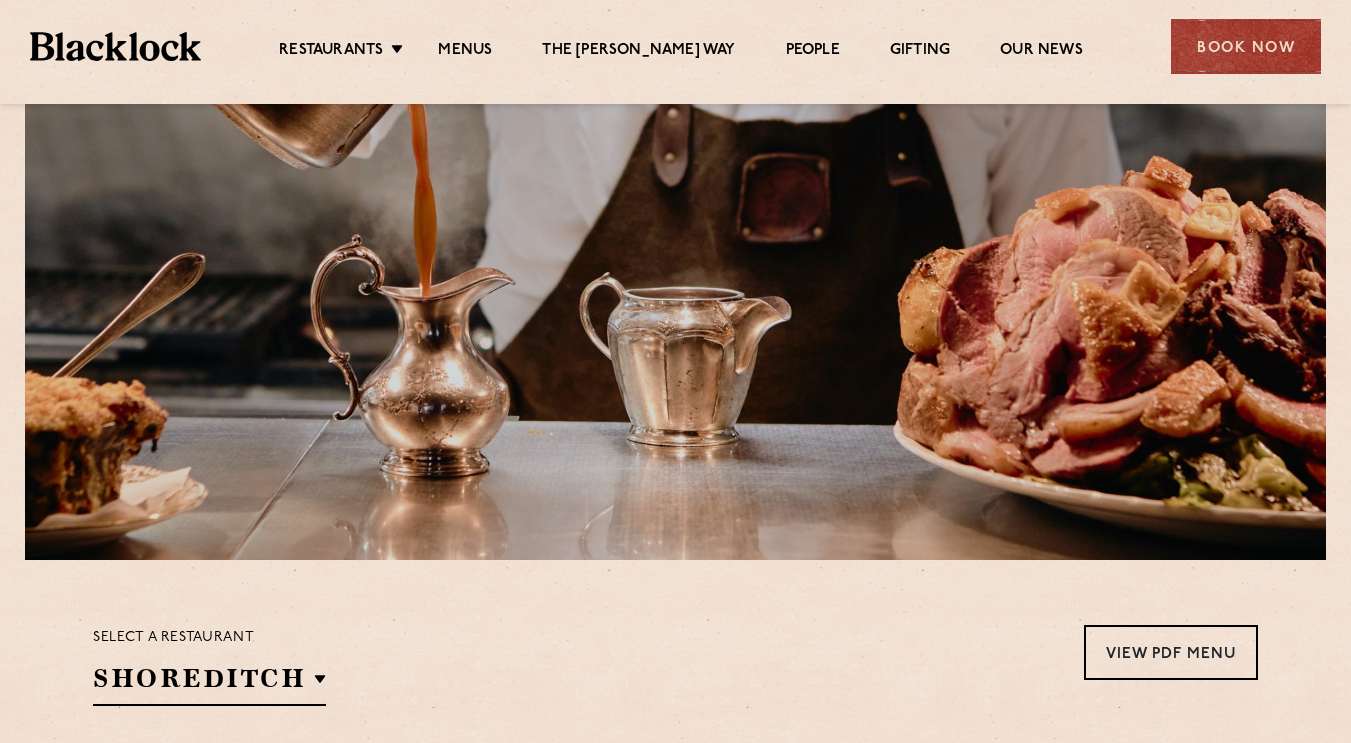 click on "Select a restaurant [GEOGRAPHIC_DATA] [GEOGRAPHIC_DATA] [GEOGRAPHIC_DATA] [GEOGRAPHIC_DATA] [GEOGRAPHIC_DATA]   View PDF Menu   View PDF Menu   View PDF Menu   View PDF Menu   View PDF Menu   View PDF Menu   View PDF Menu" at bounding box center (675, 665) 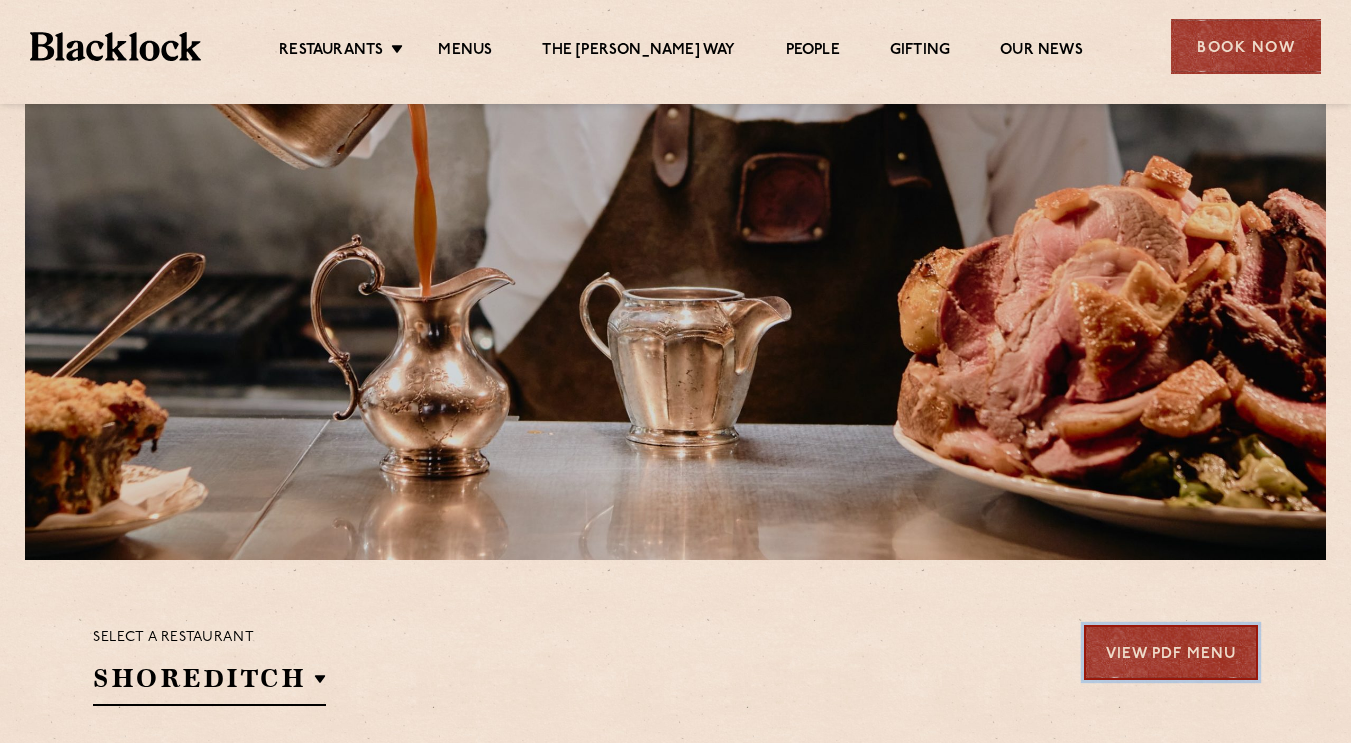 click on "View PDF Menu" at bounding box center (1171, 652) 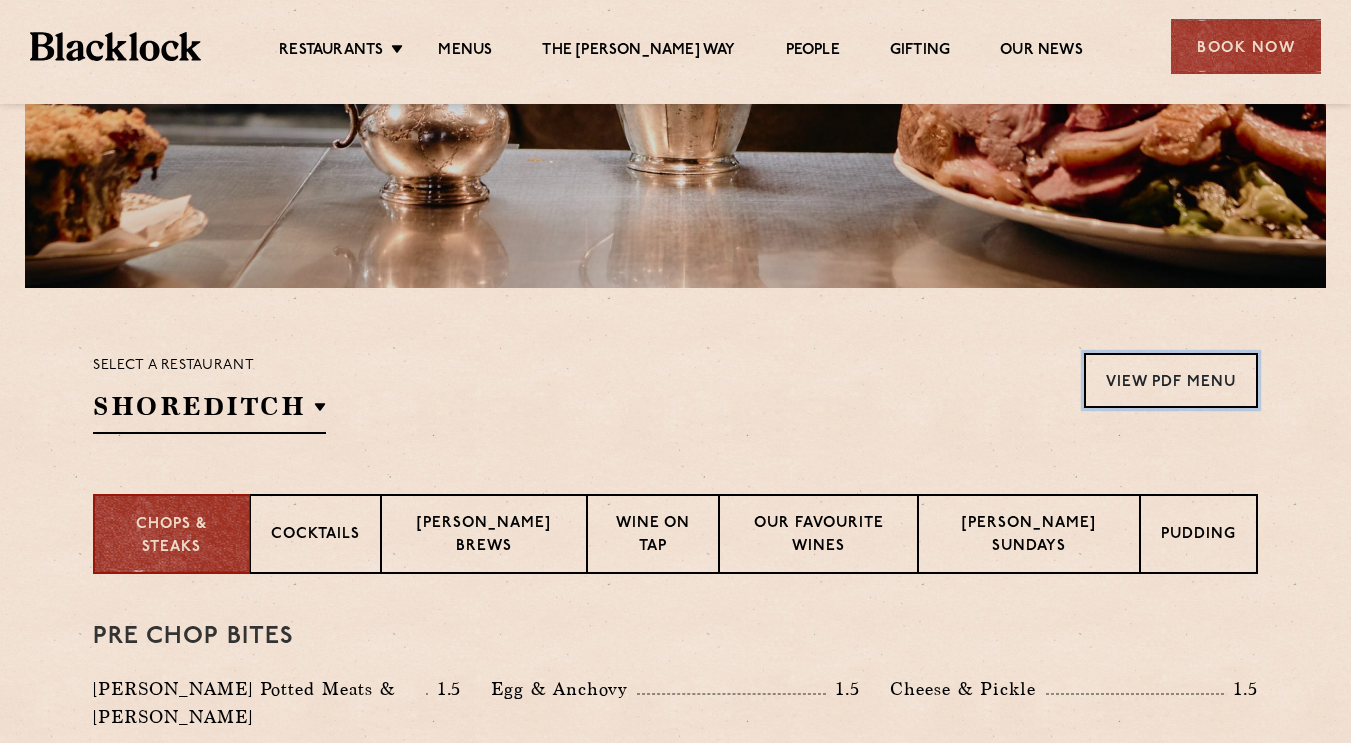 scroll, scrollTop: 434, scrollLeft: 0, axis: vertical 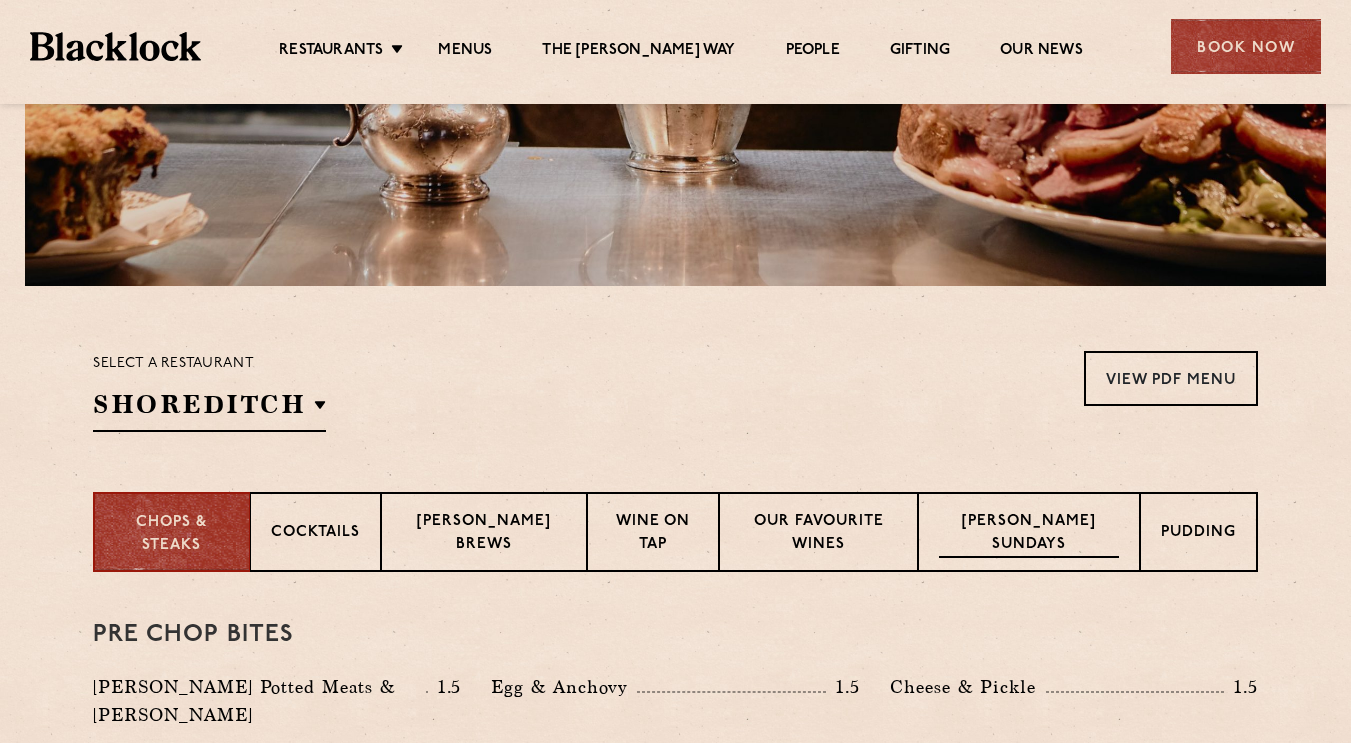 click on "[PERSON_NAME] Sundays" at bounding box center (1029, 534) 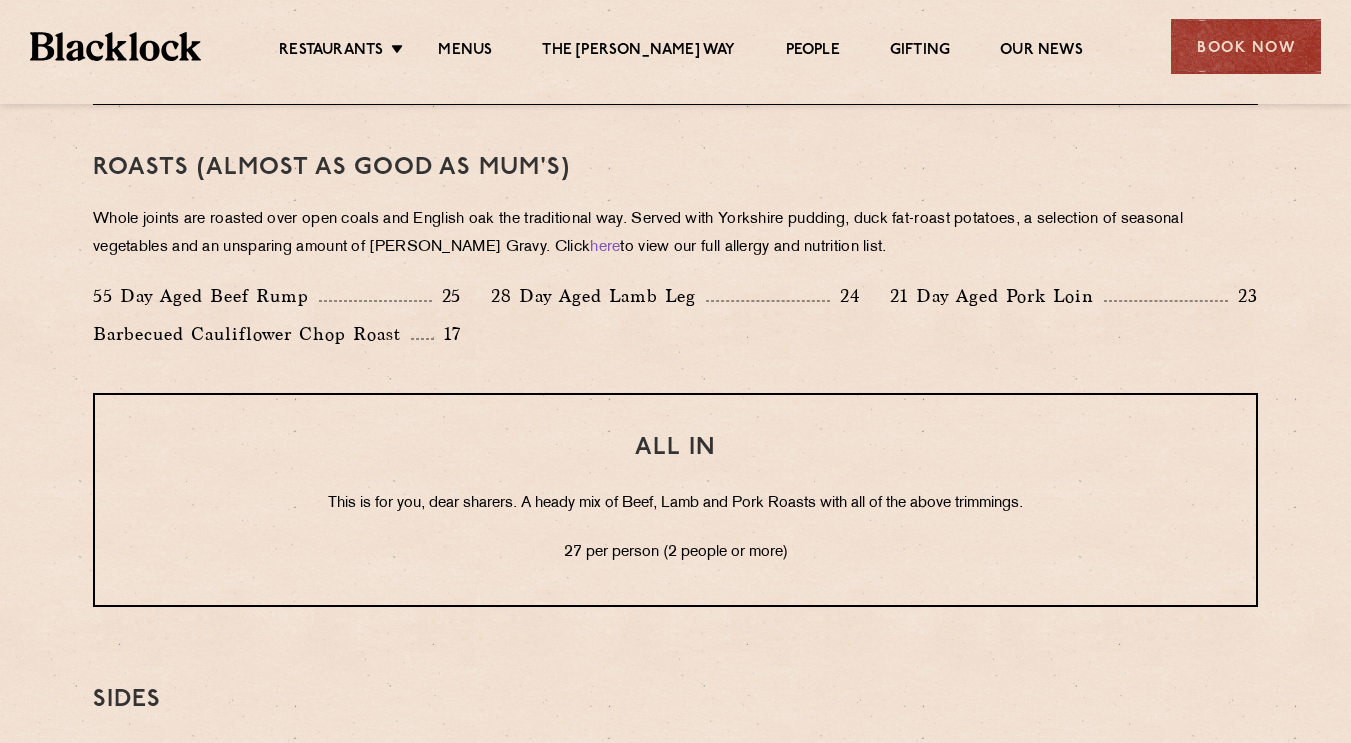 scroll, scrollTop: 1510, scrollLeft: 0, axis: vertical 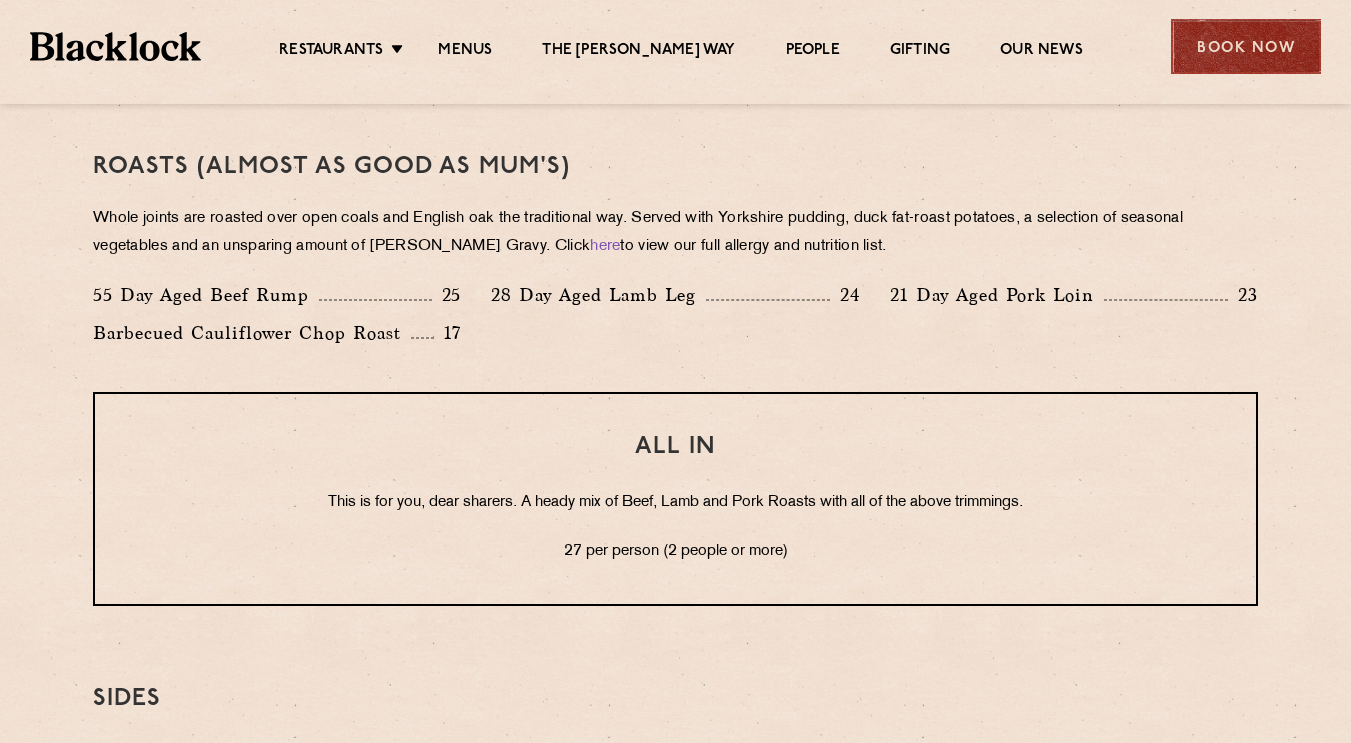 click on "Book Now" at bounding box center (1246, 46) 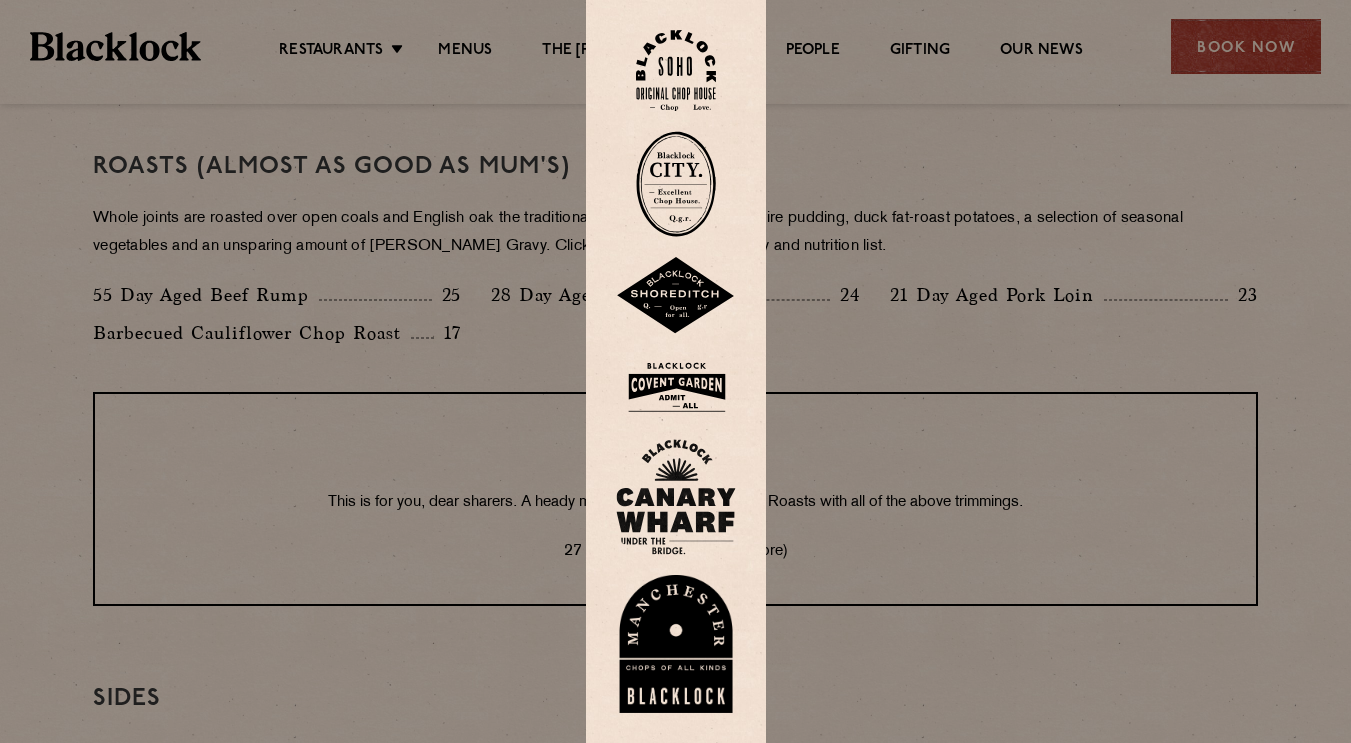 click at bounding box center (676, 70) 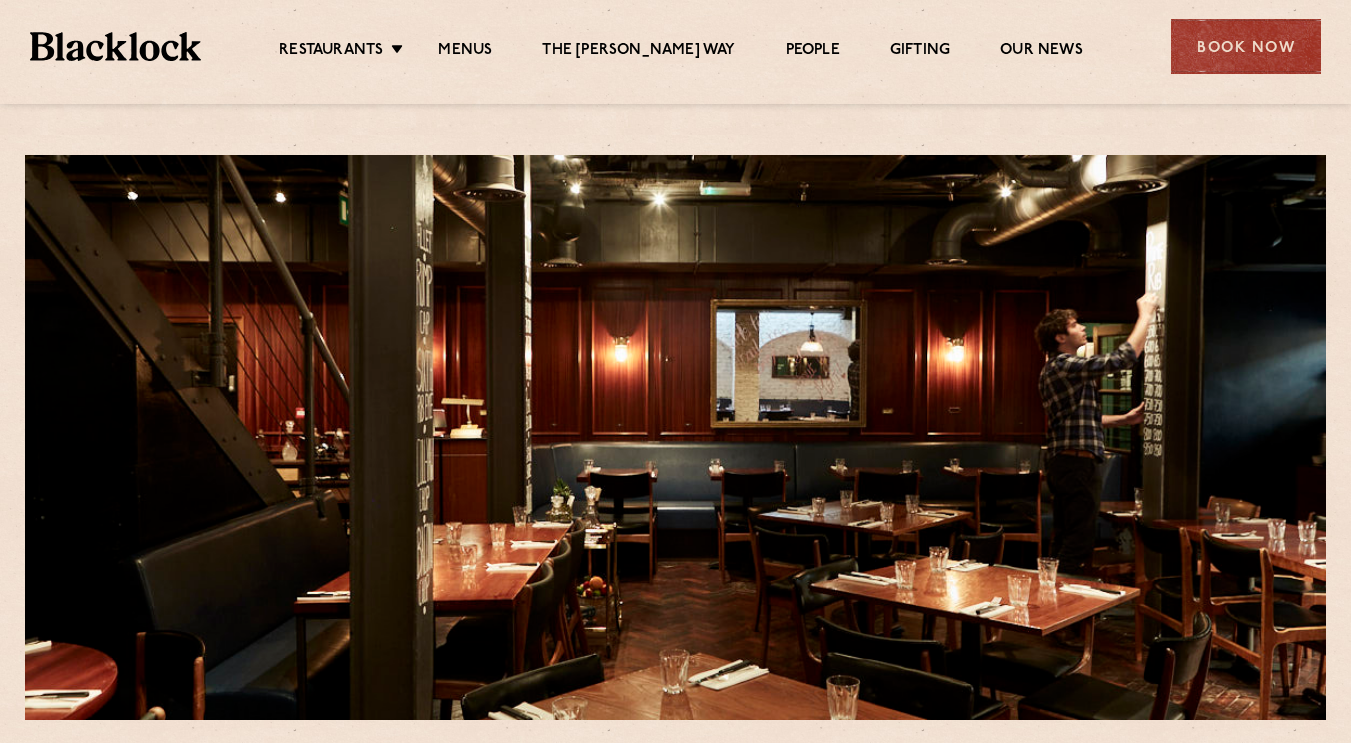 scroll, scrollTop: 0, scrollLeft: 0, axis: both 